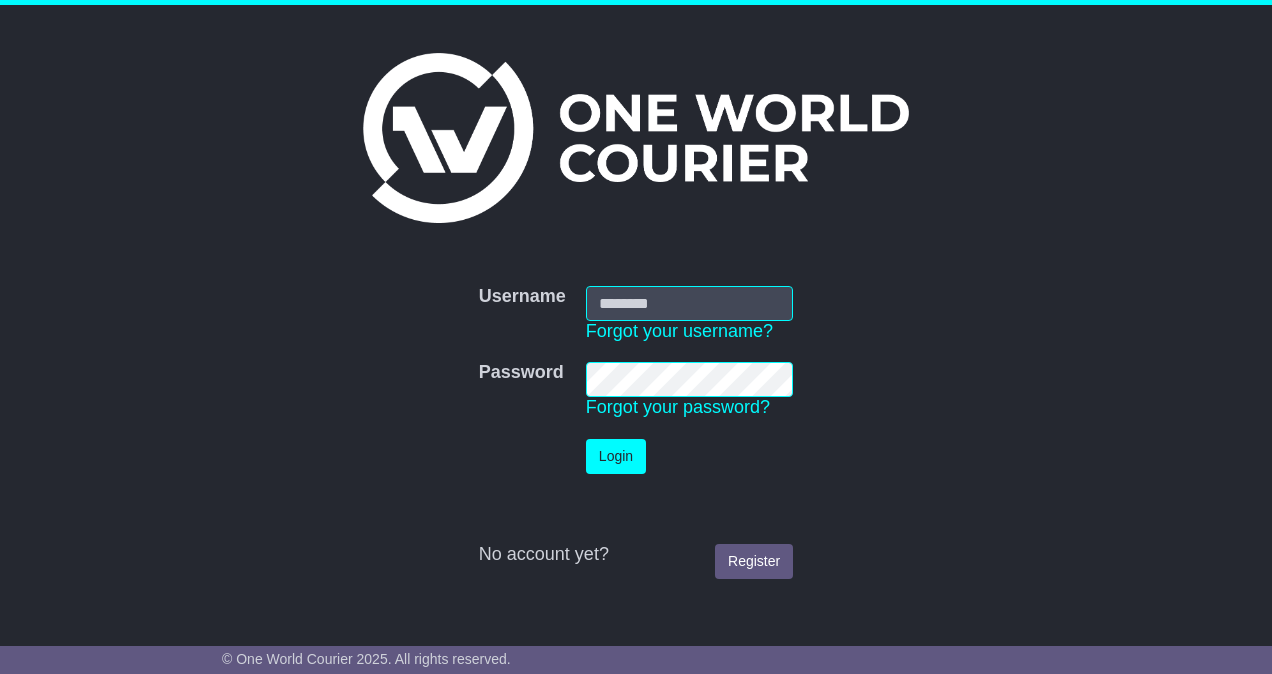 scroll, scrollTop: 0, scrollLeft: 0, axis: both 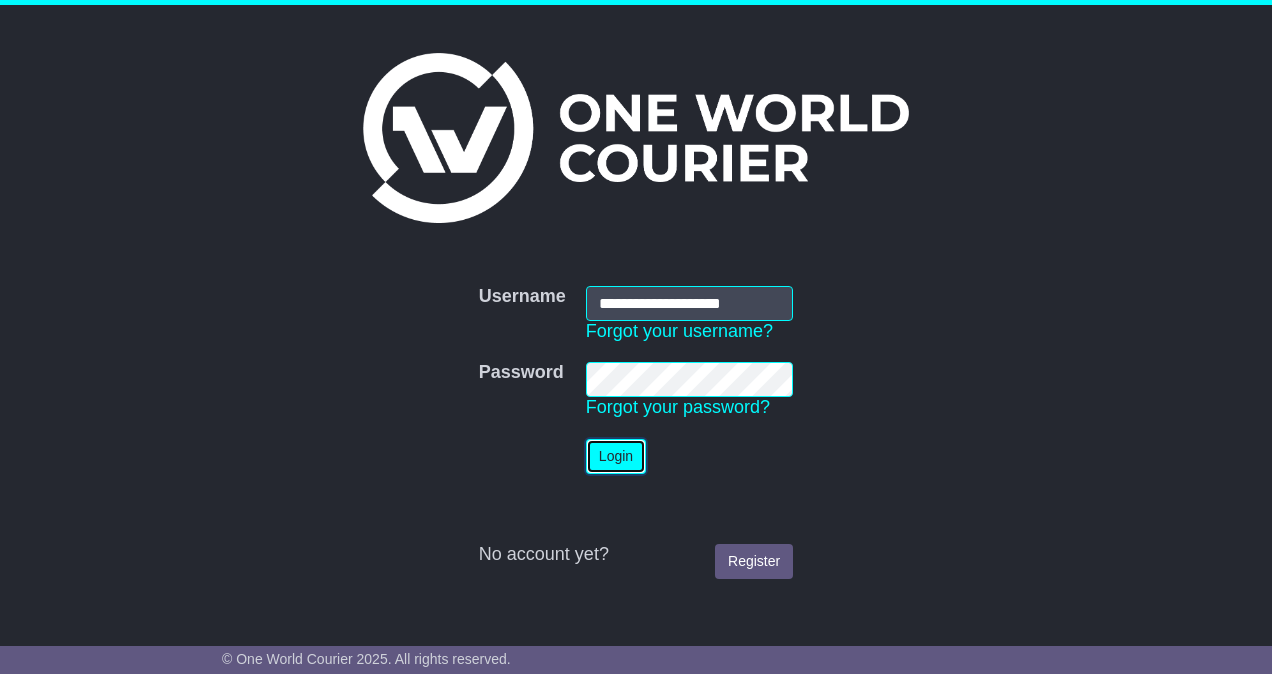 click on "Login" at bounding box center (616, 456) 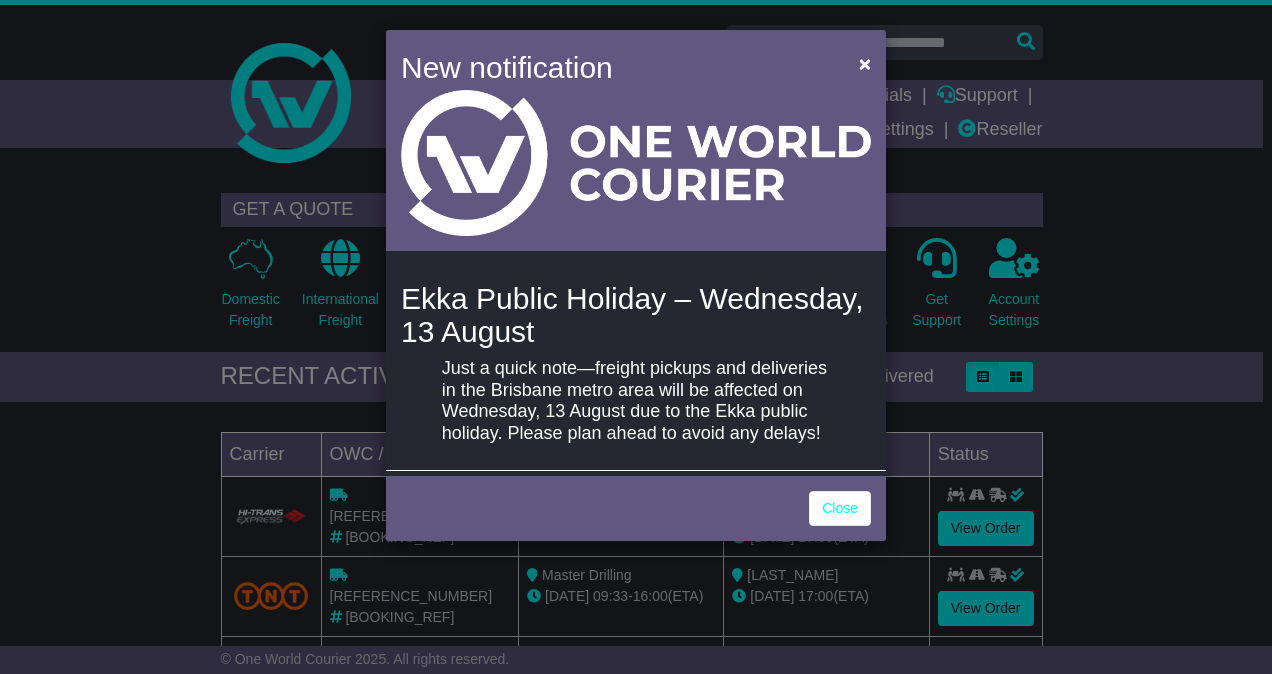 scroll, scrollTop: 0, scrollLeft: 0, axis: both 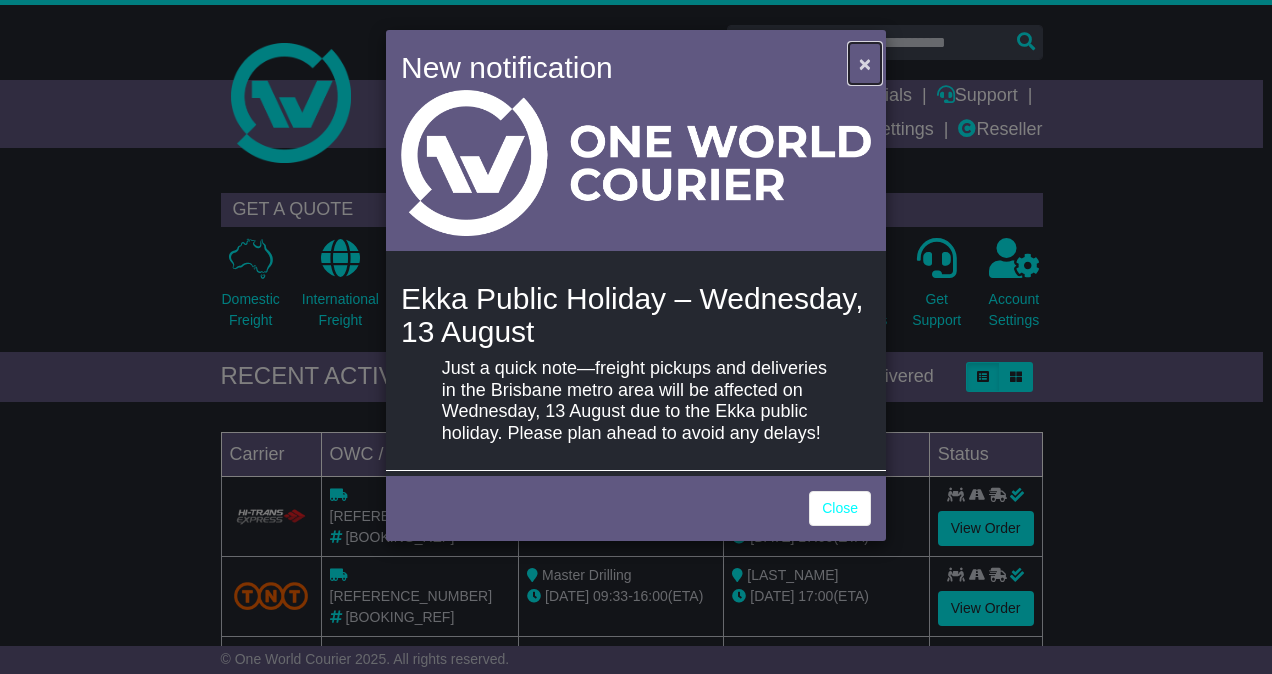 click on "×" at bounding box center (865, 63) 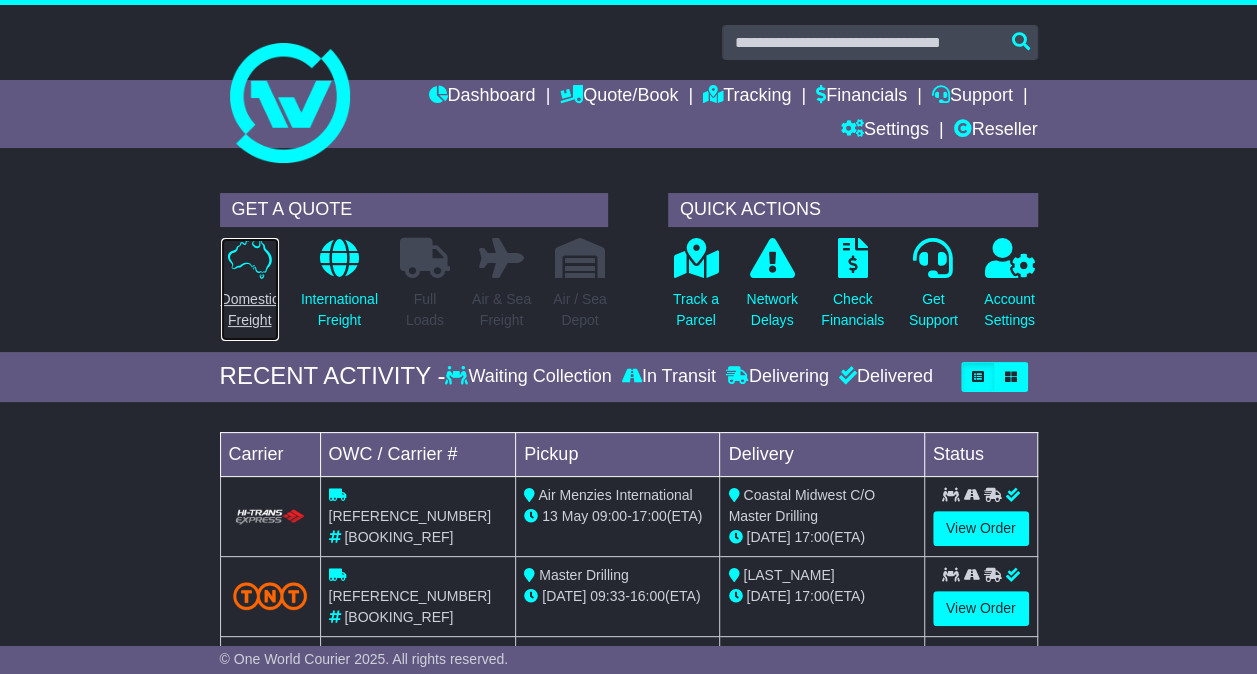 click on "Domestic Freight" at bounding box center (250, 310) 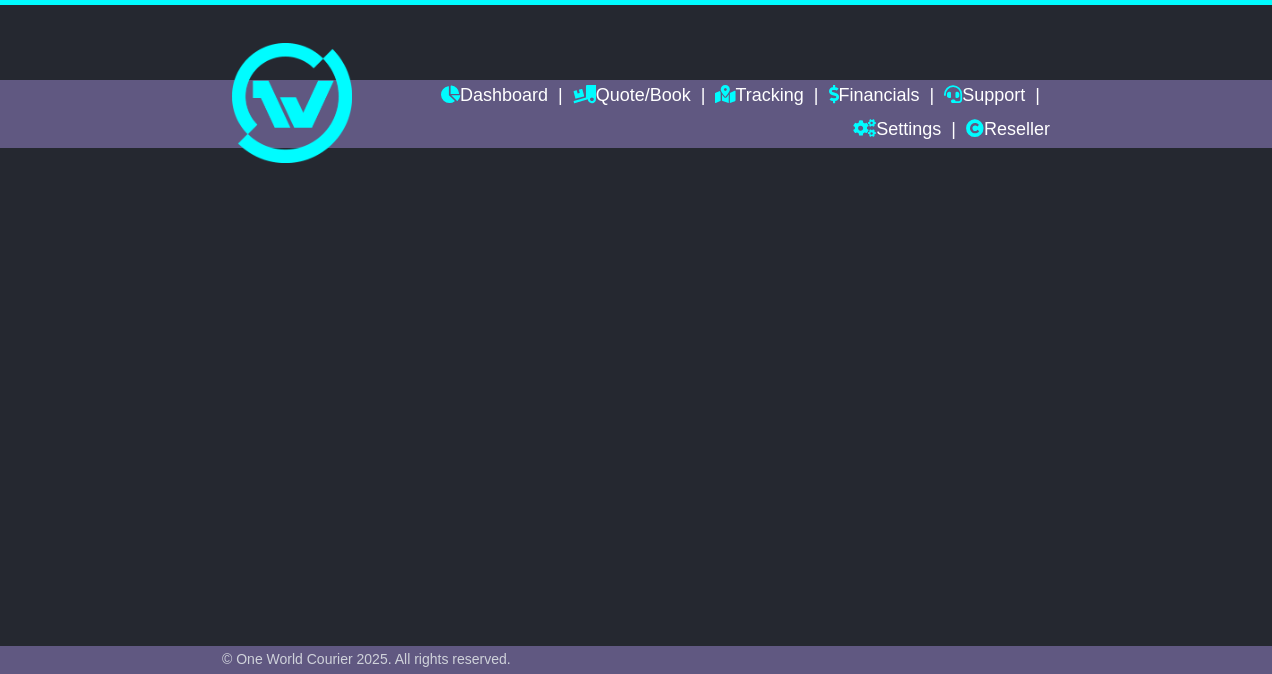 scroll, scrollTop: 0, scrollLeft: 0, axis: both 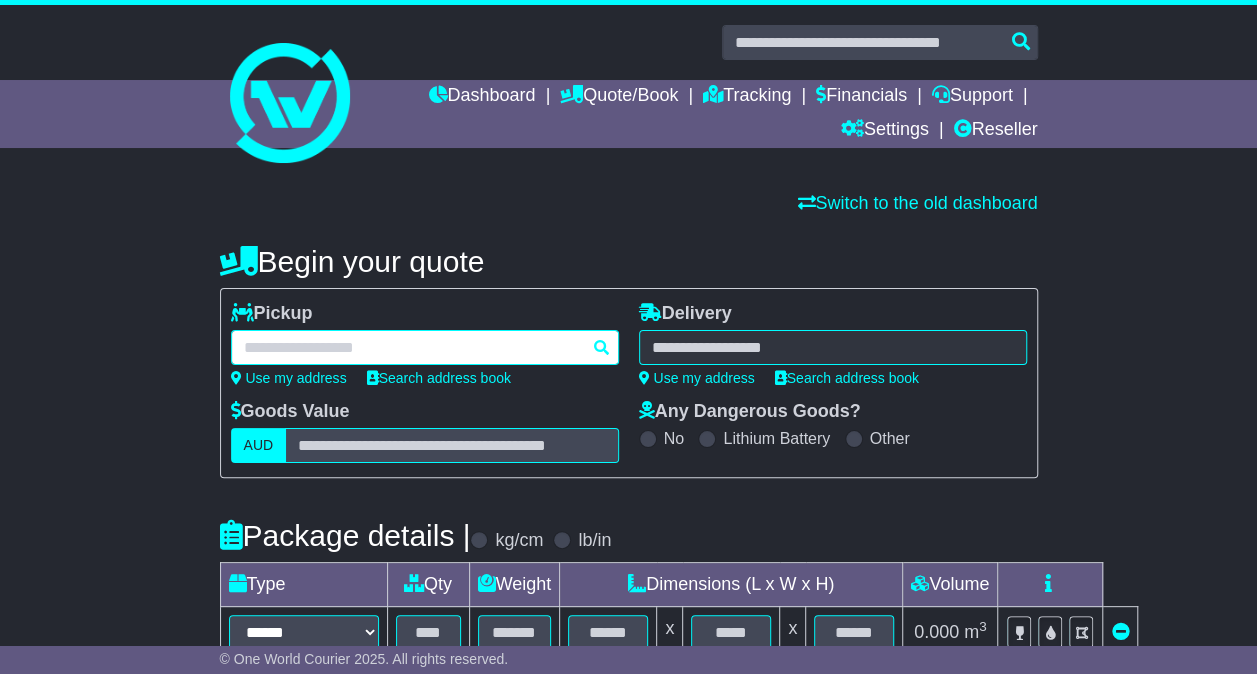 click at bounding box center (425, 347) 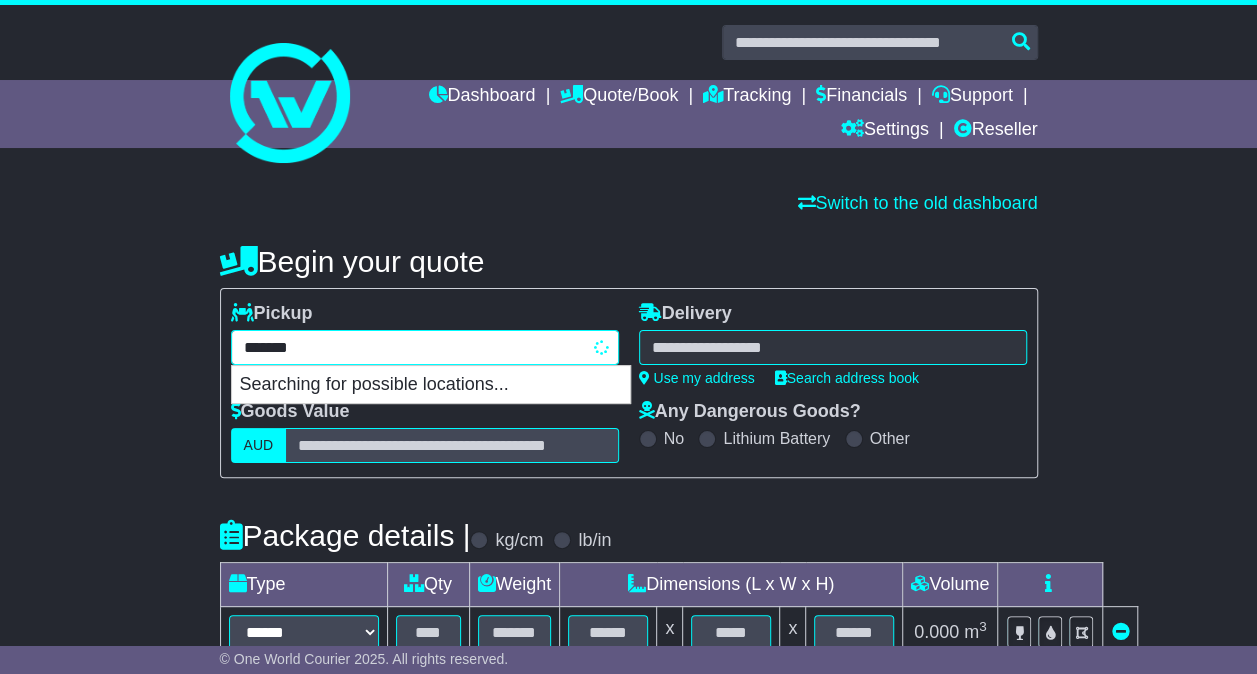 type on "********" 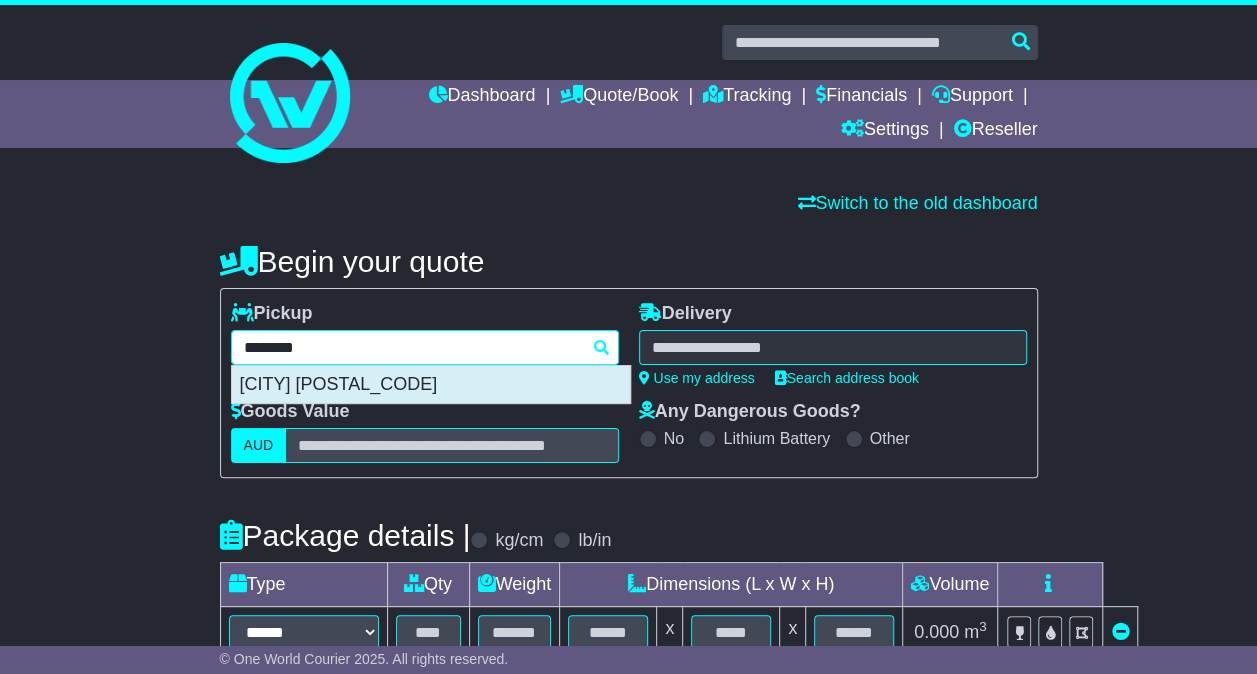 click on "GLENELLA 4740" at bounding box center (431, 385) 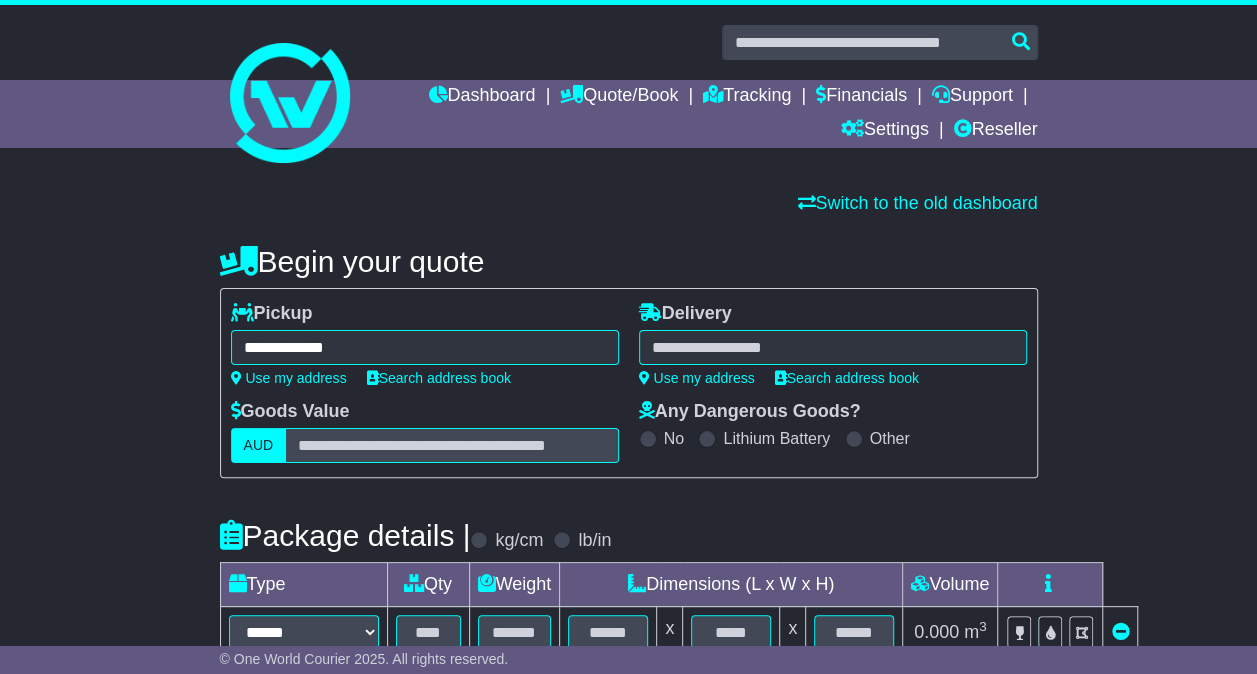 type on "**********" 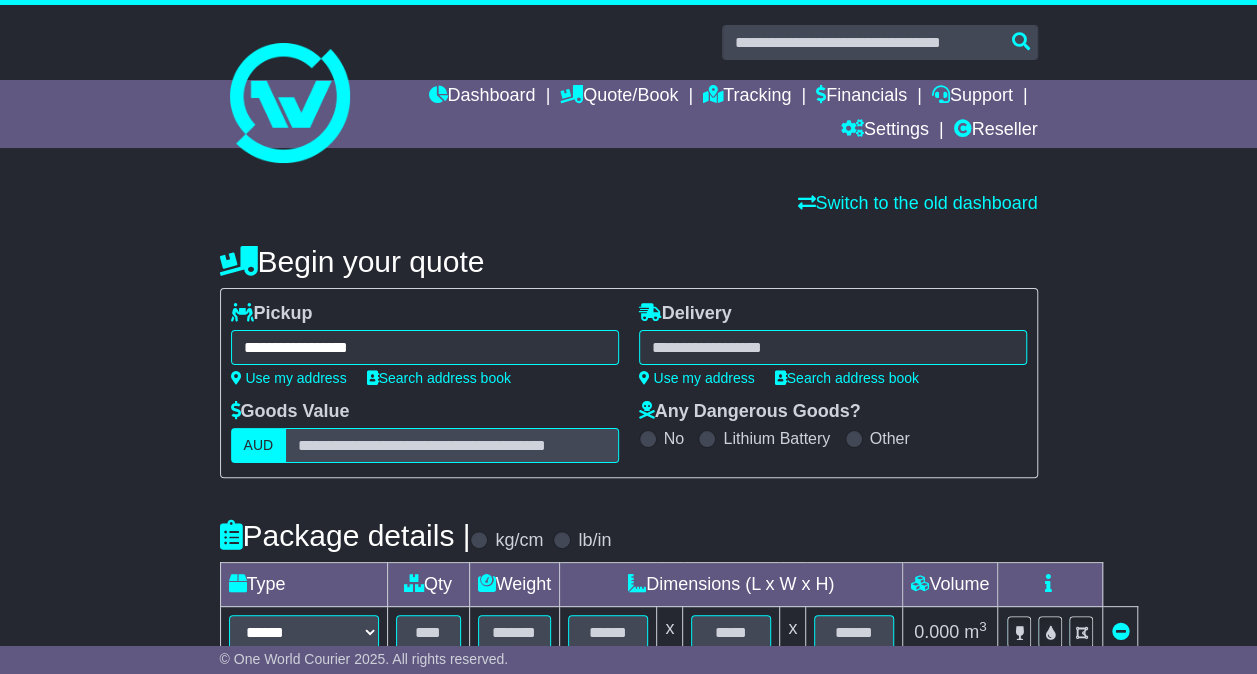 click at bounding box center (833, 347) 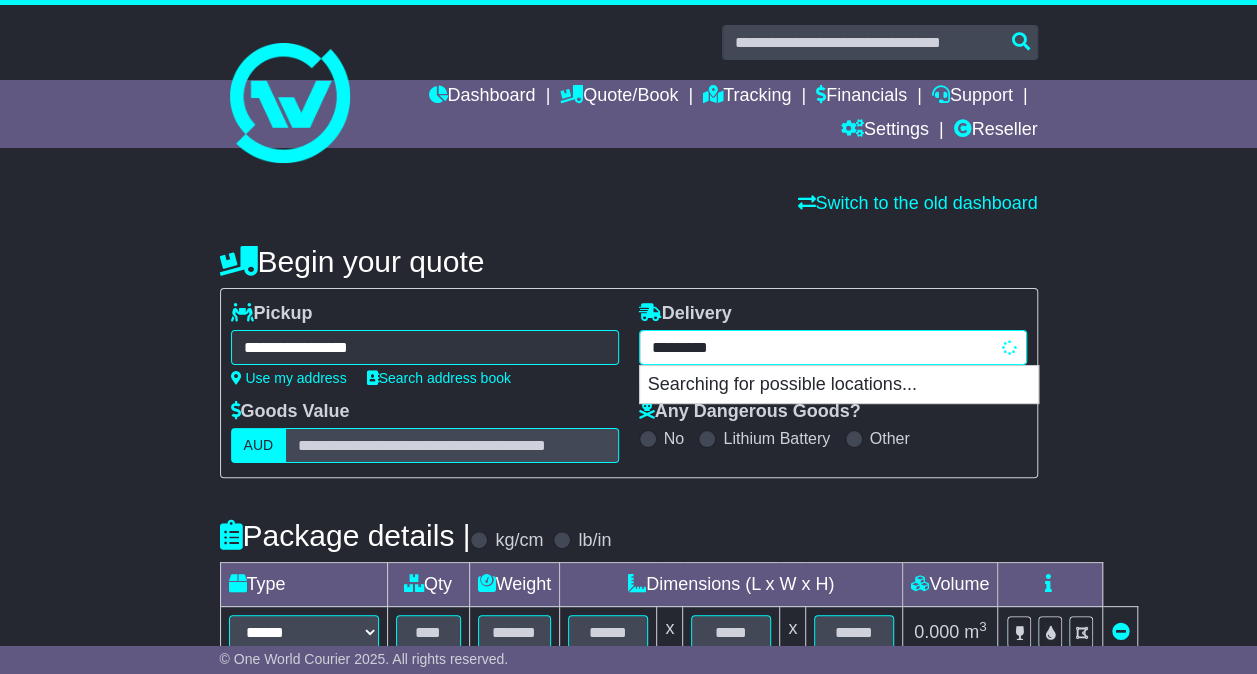 type on "**********" 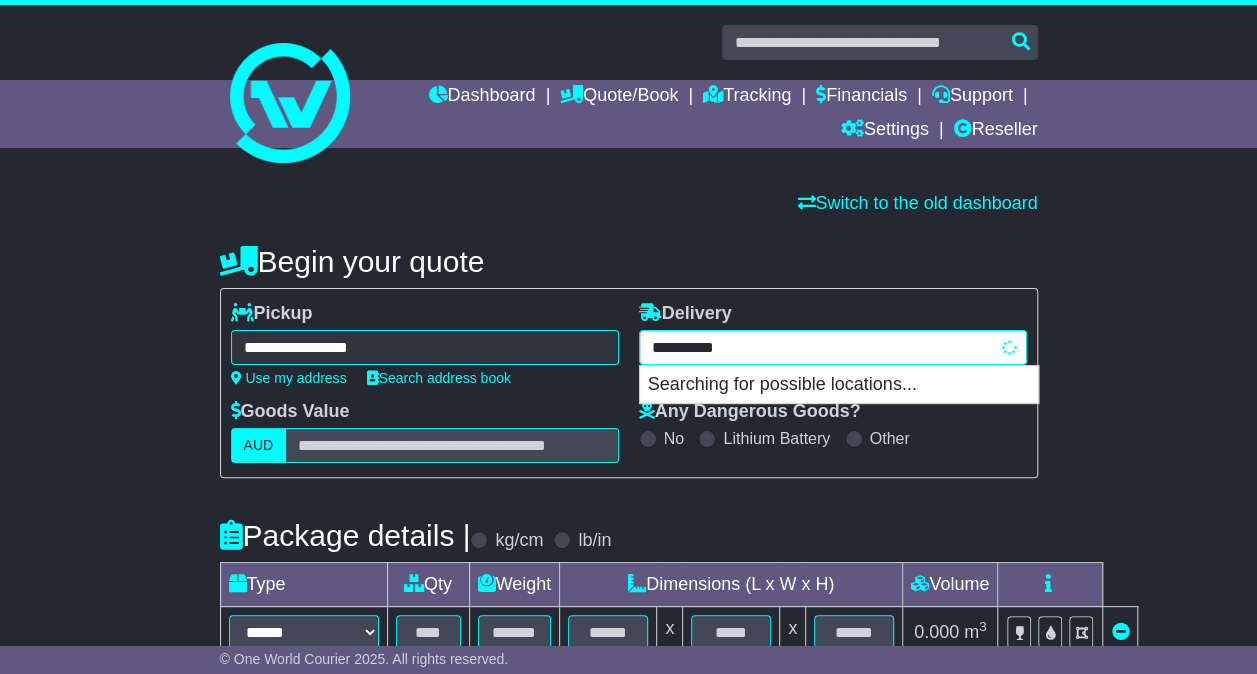 type on "**********" 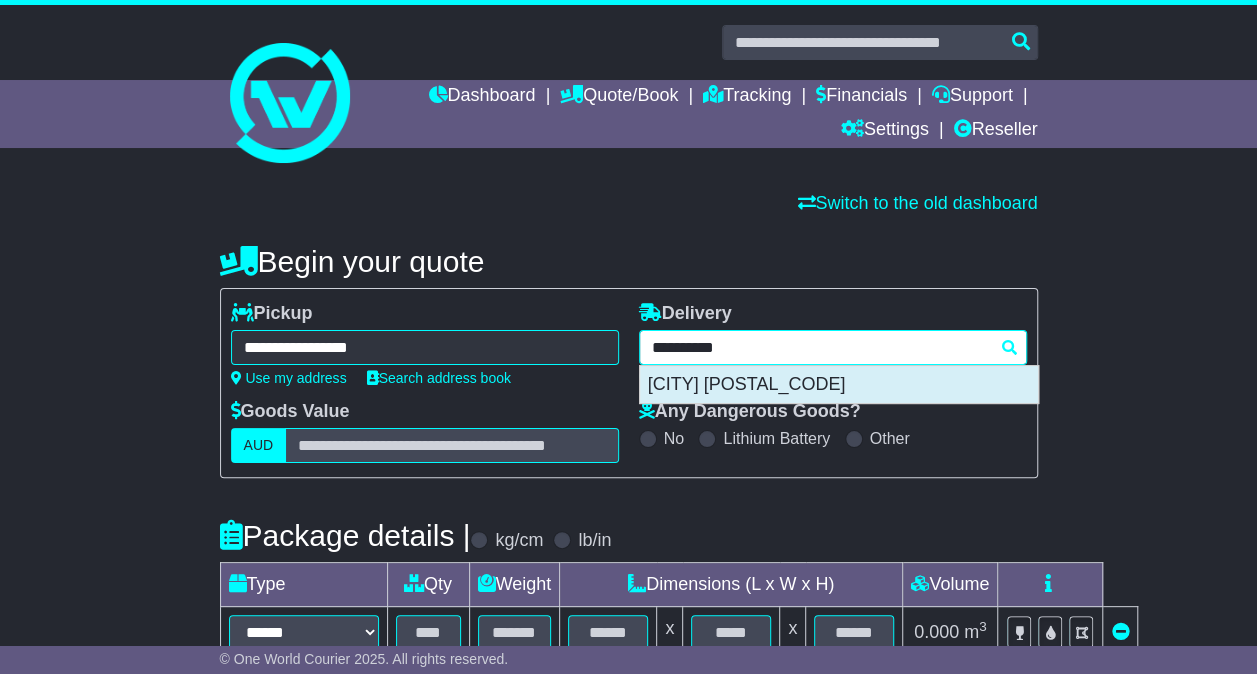 click on "PORT OF BRISBANE 4178" at bounding box center (839, 385) 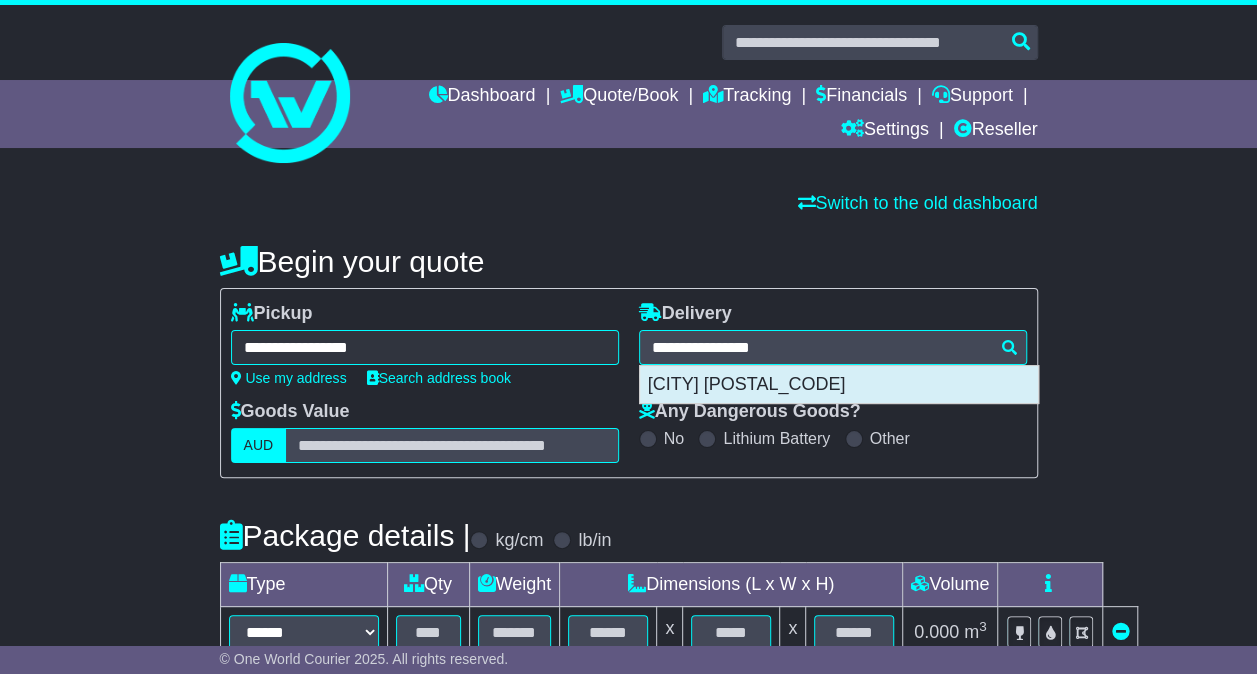 type on "**********" 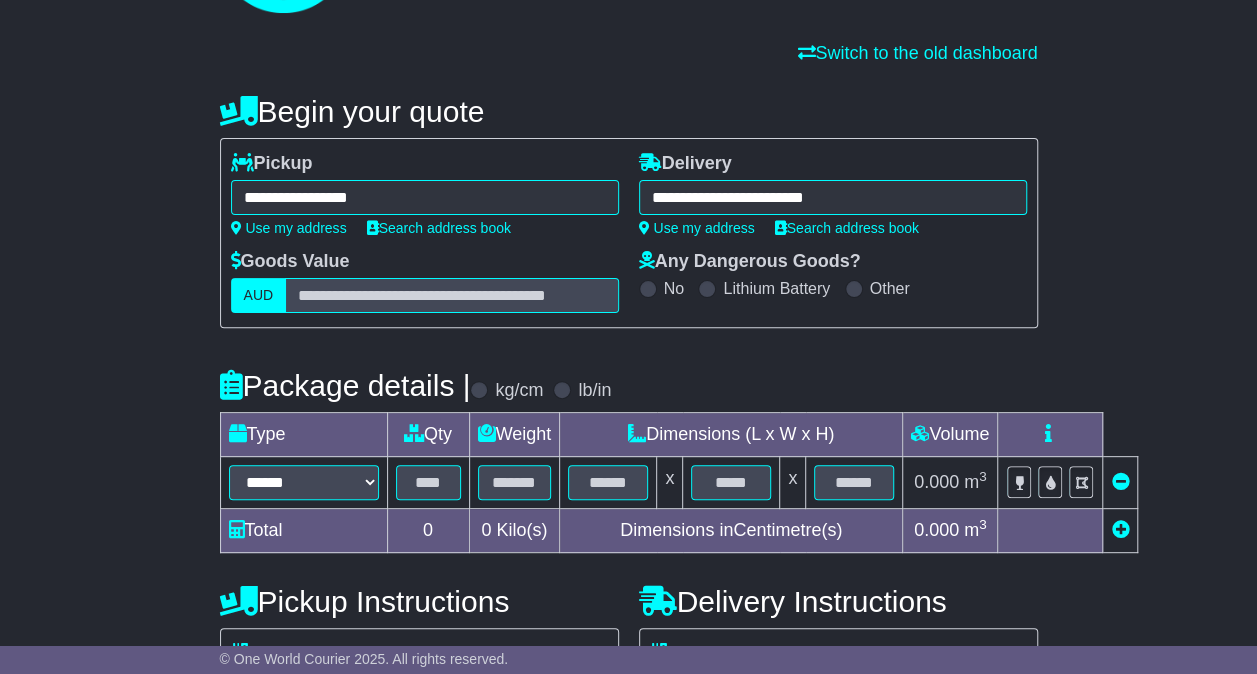 scroll, scrollTop: 230, scrollLeft: 0, axis: vertical 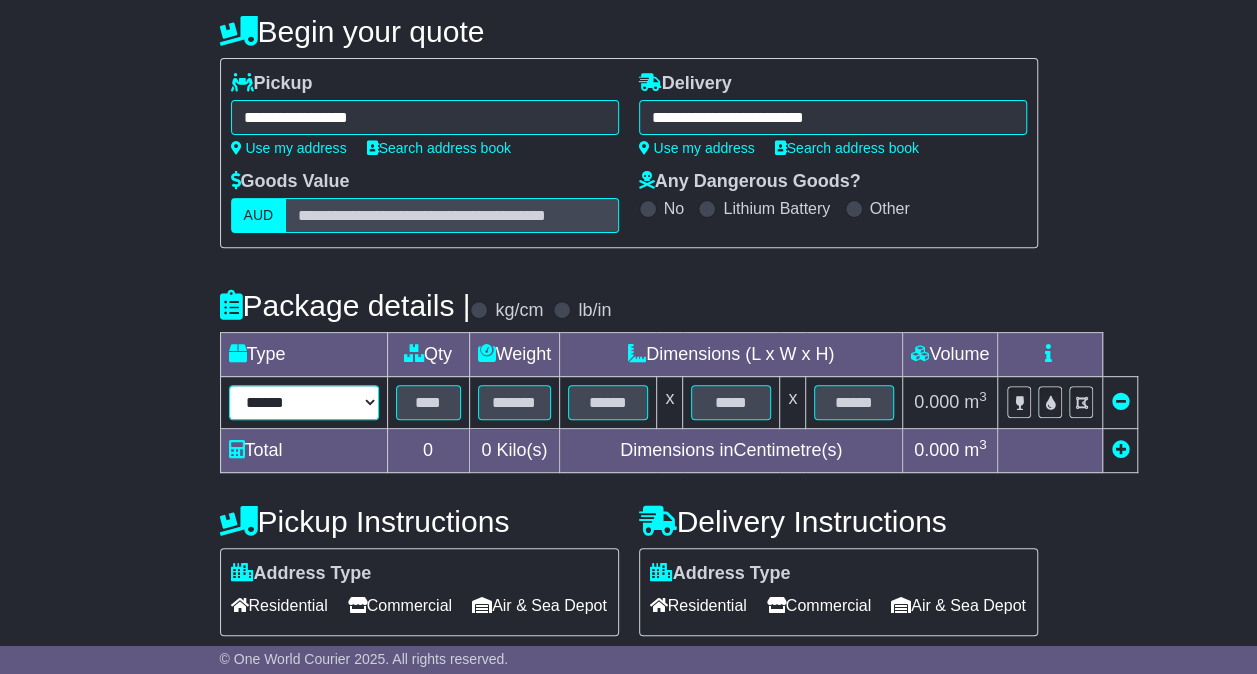 click on "****** ****** *** ******** ***** **** **** ****** *** *******" at bounding box center (304, 402) 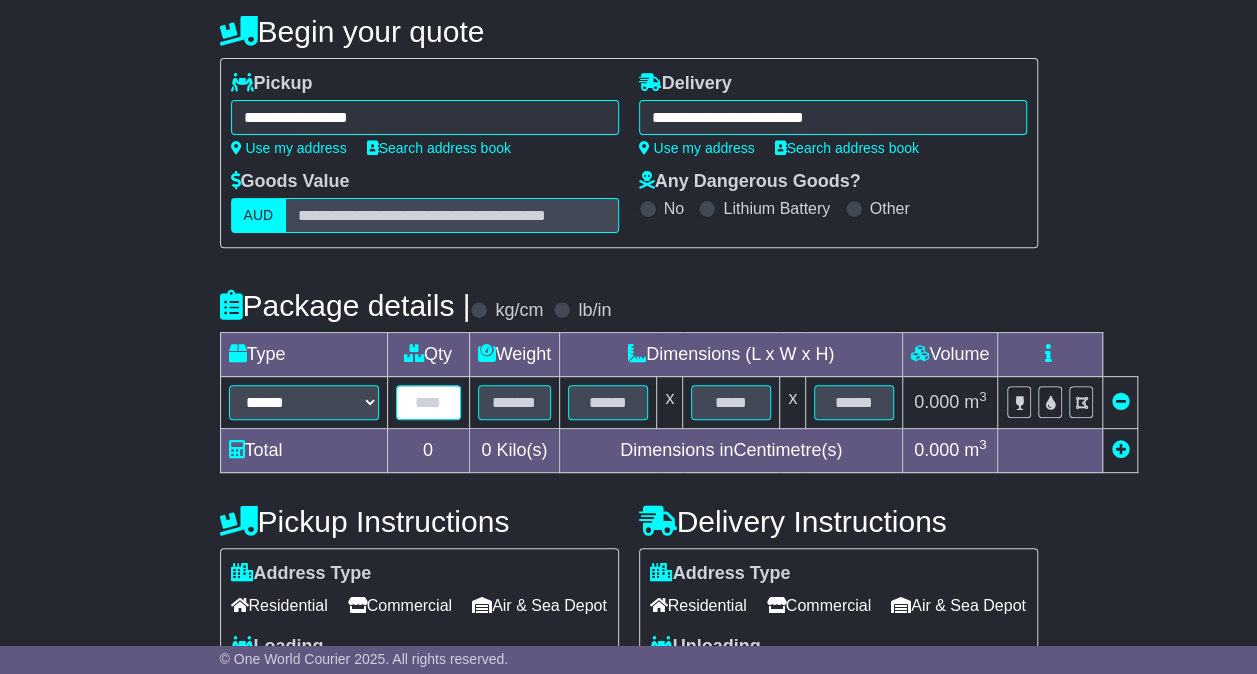 click at bounding box center [428, 402] 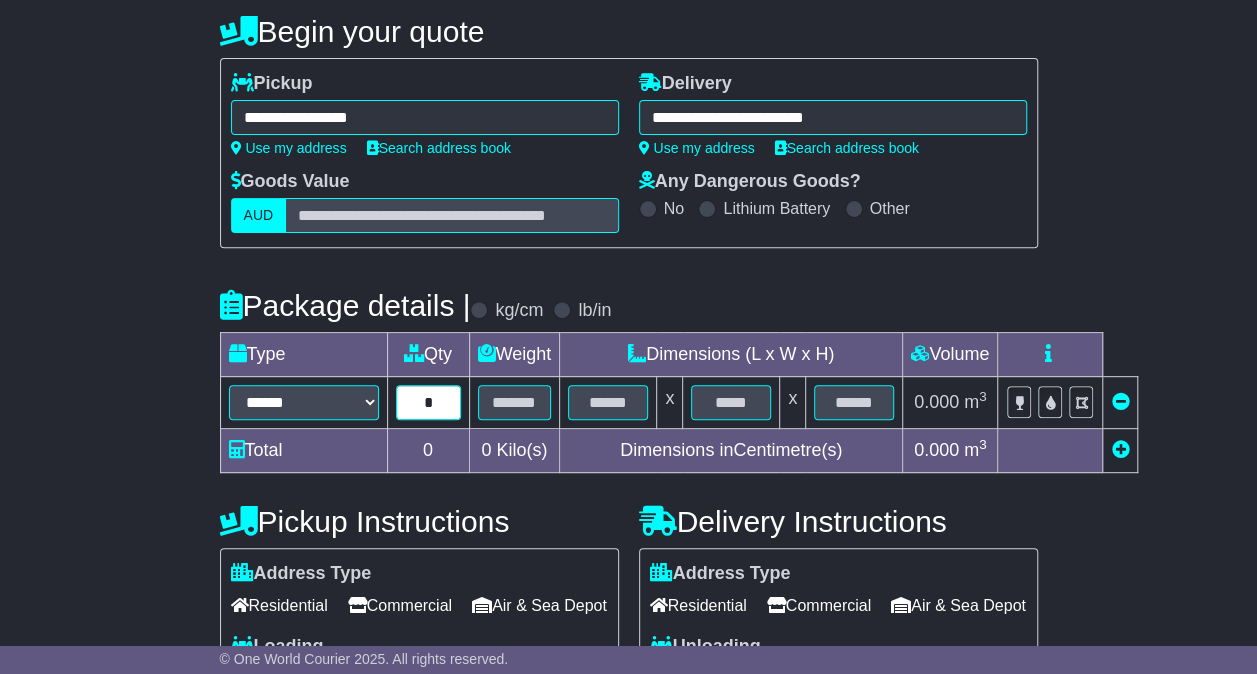 type on "*" 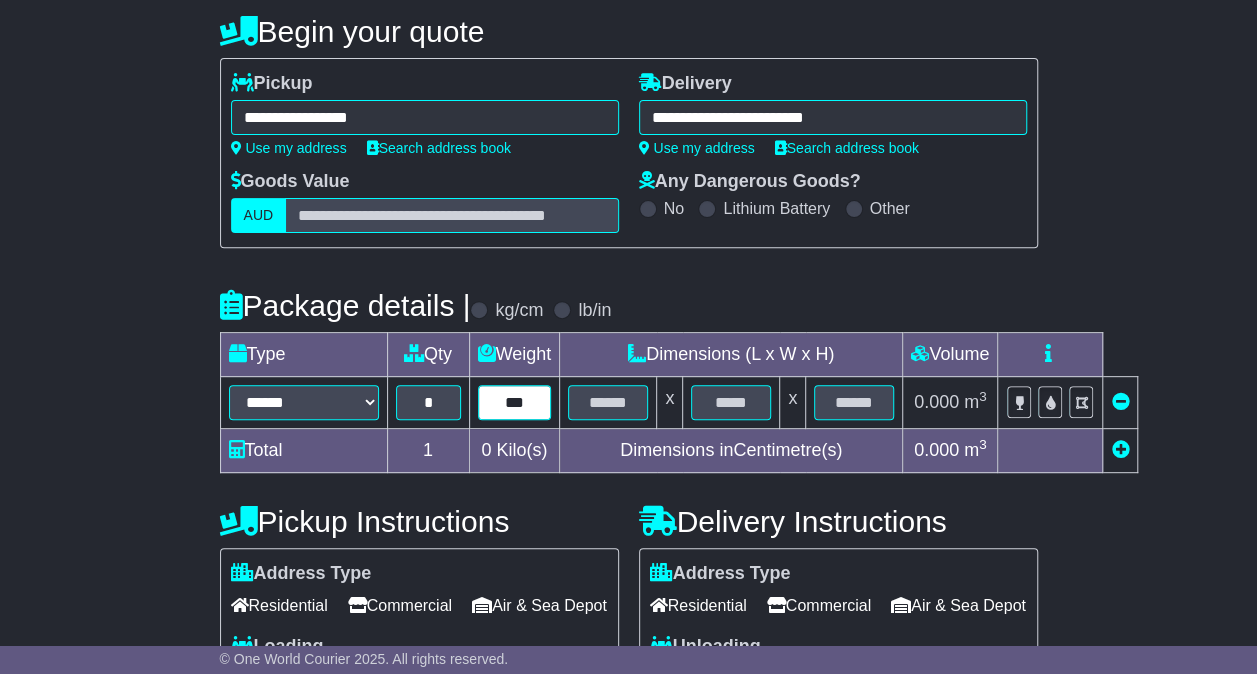 type on "***" 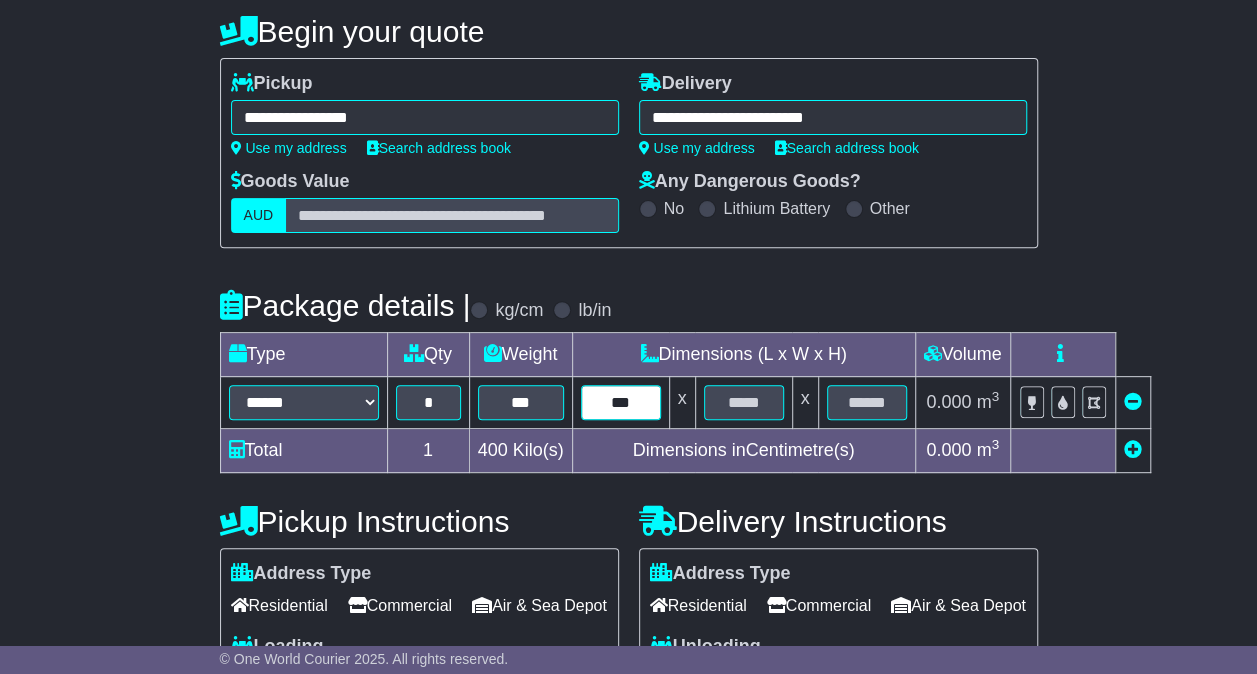 type on "***" 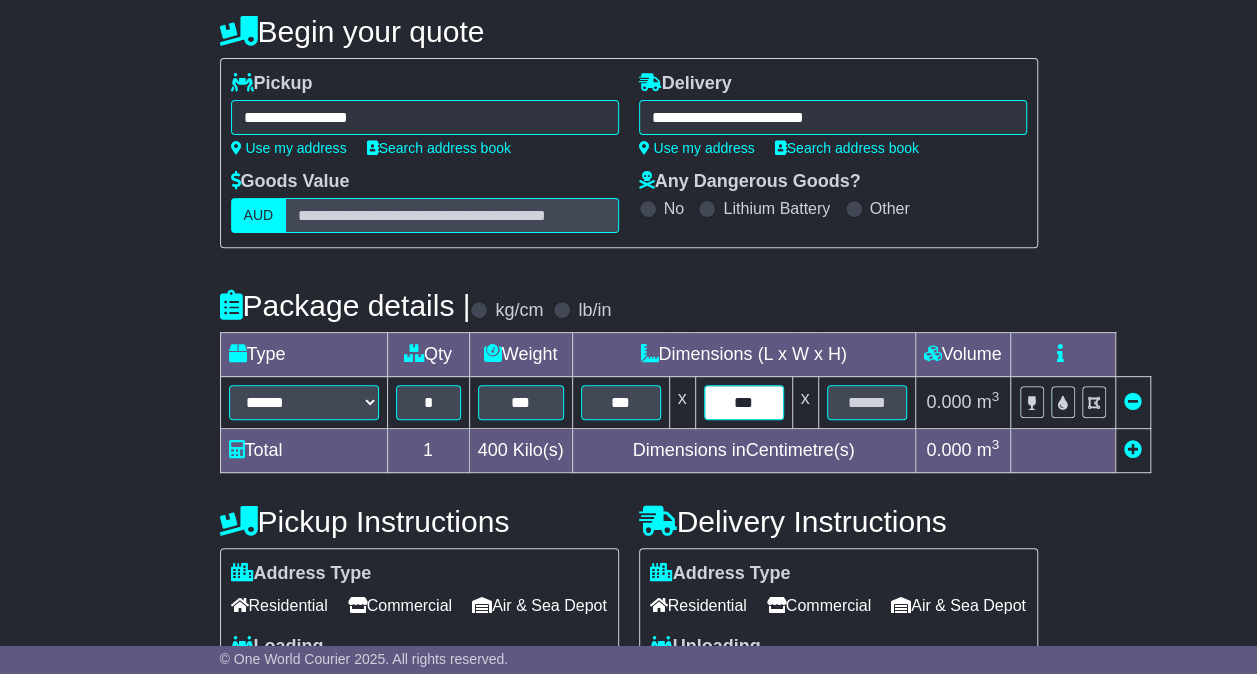 type on "***" 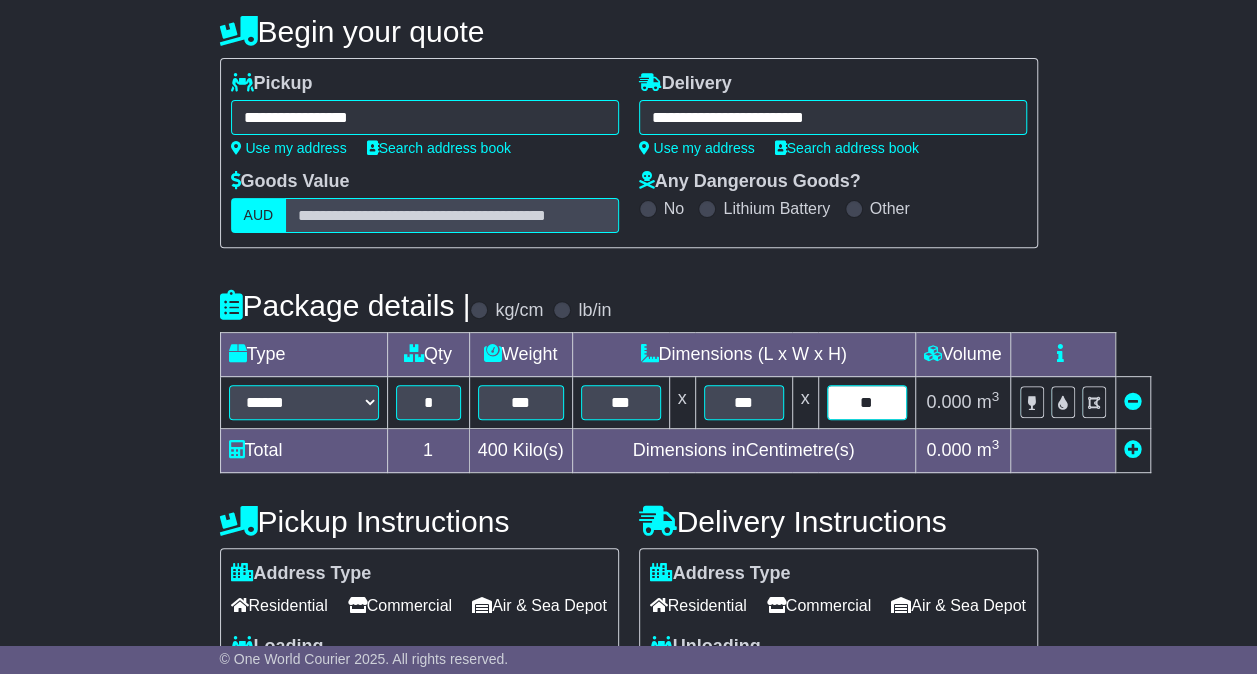 type on "**" 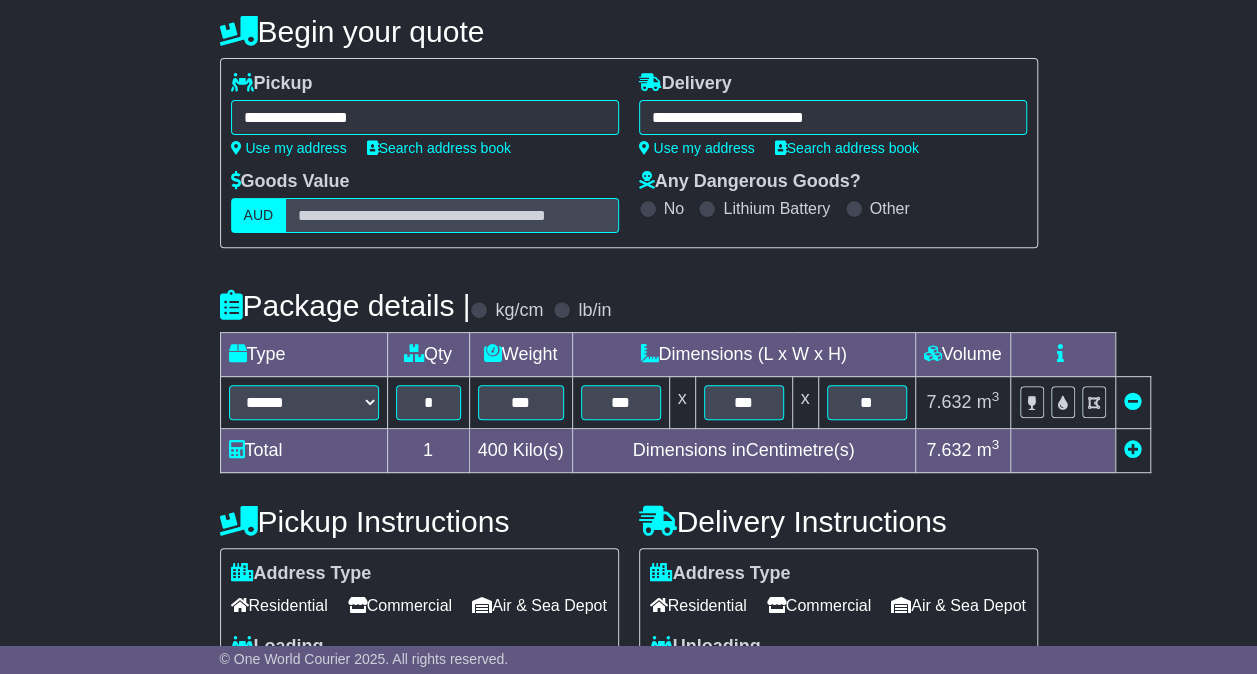 type 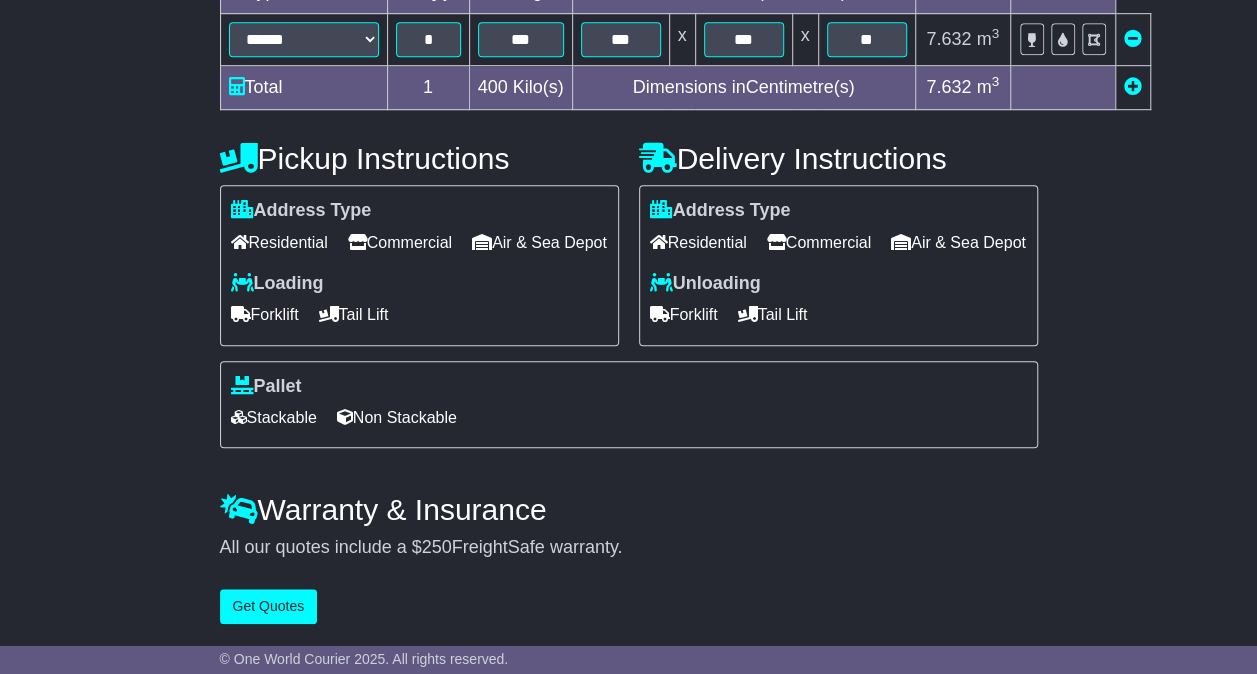 click on "Commercial" at bounding box center (400, 242) 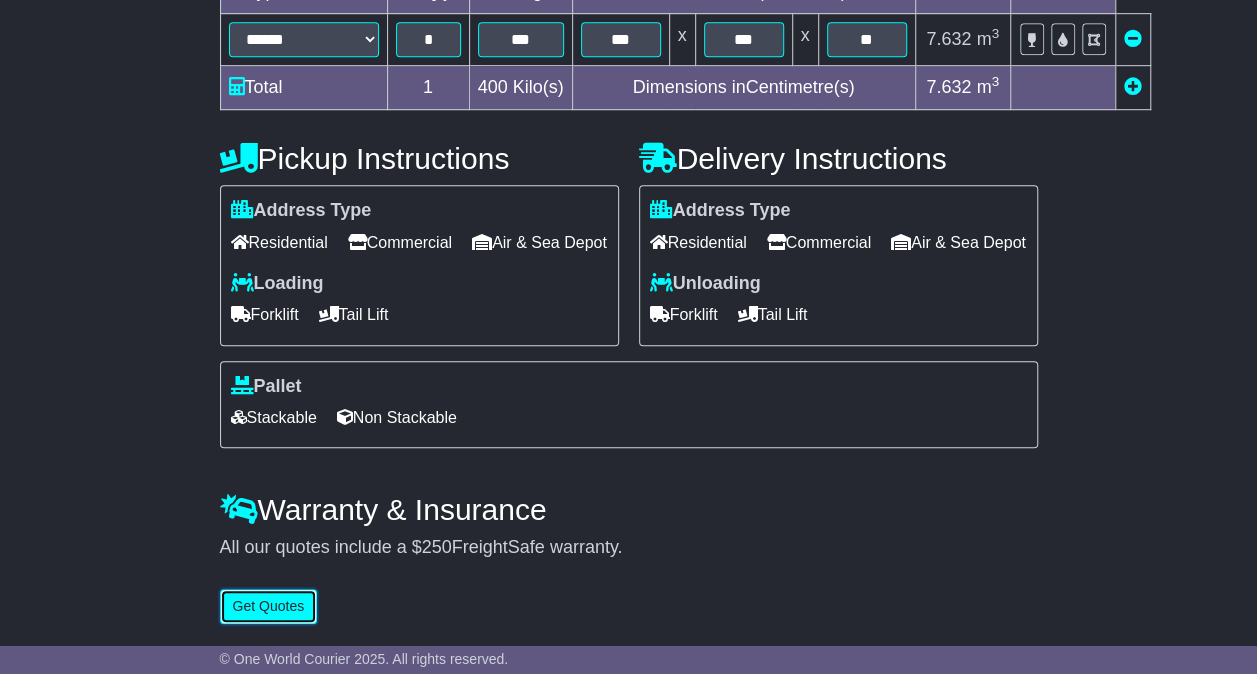 click on "Get Quotes" at bounding box center [269, 606] 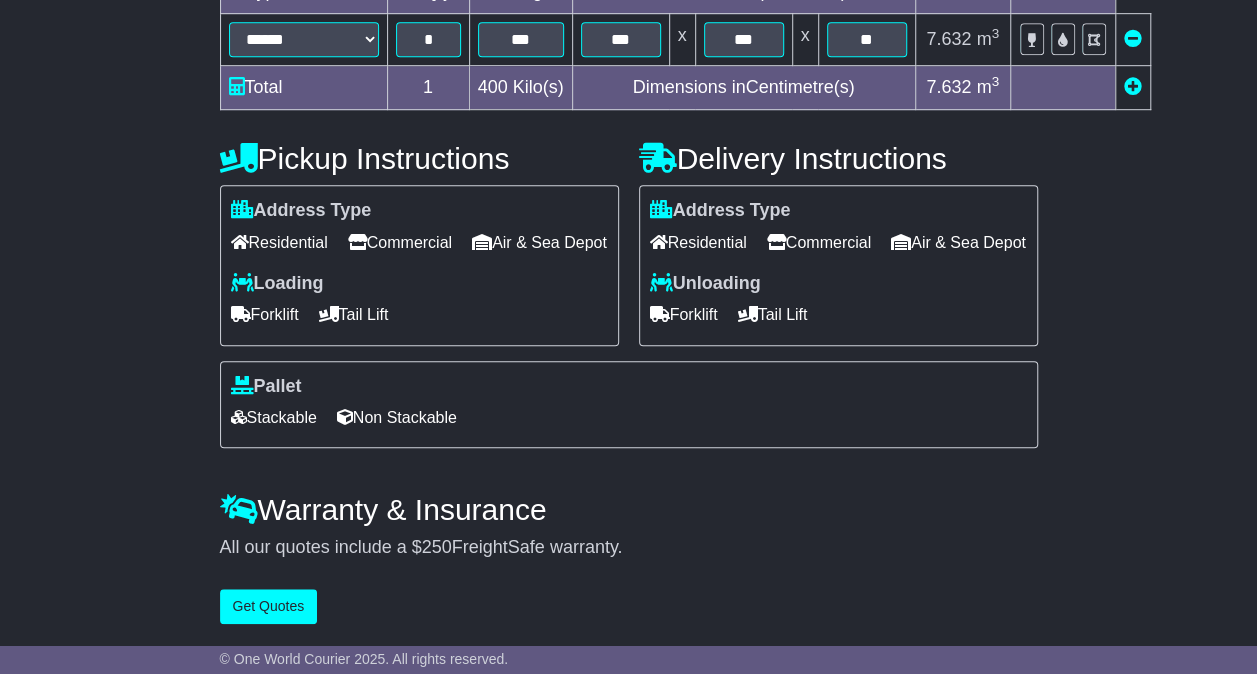 scroll, scrollTop: 0, scrollLeft: 0, axis: both 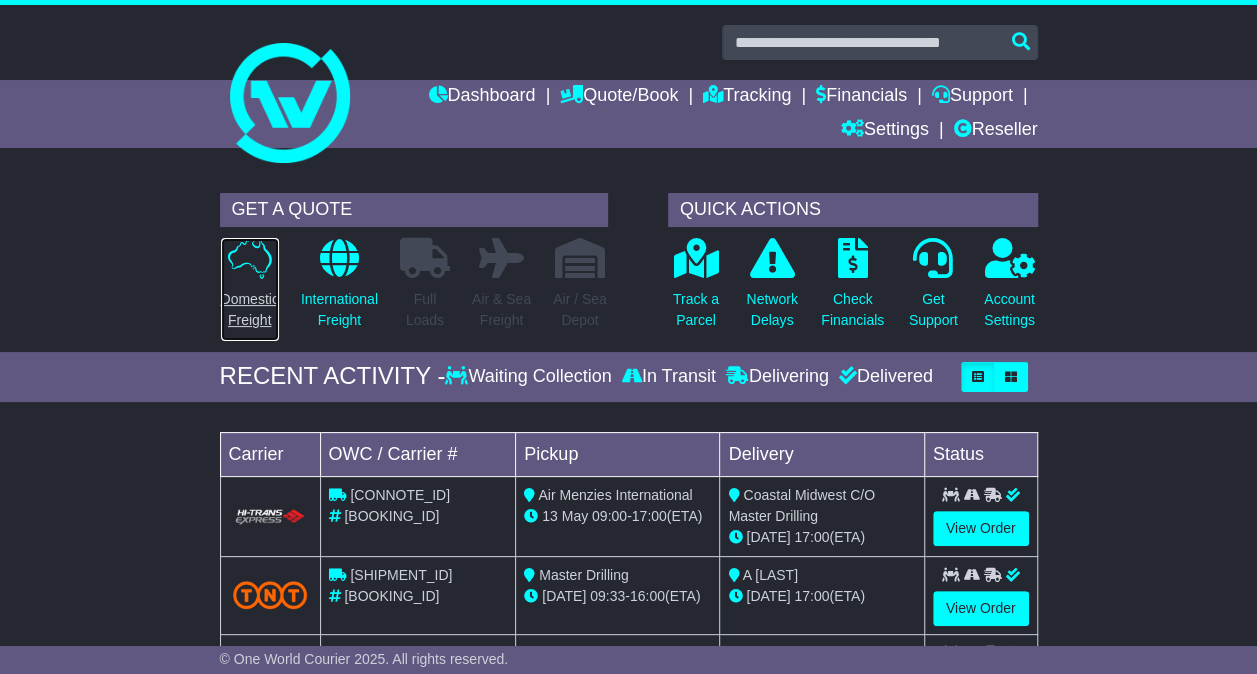 click on "Domestic Freight" at bounding box center (250, 310) 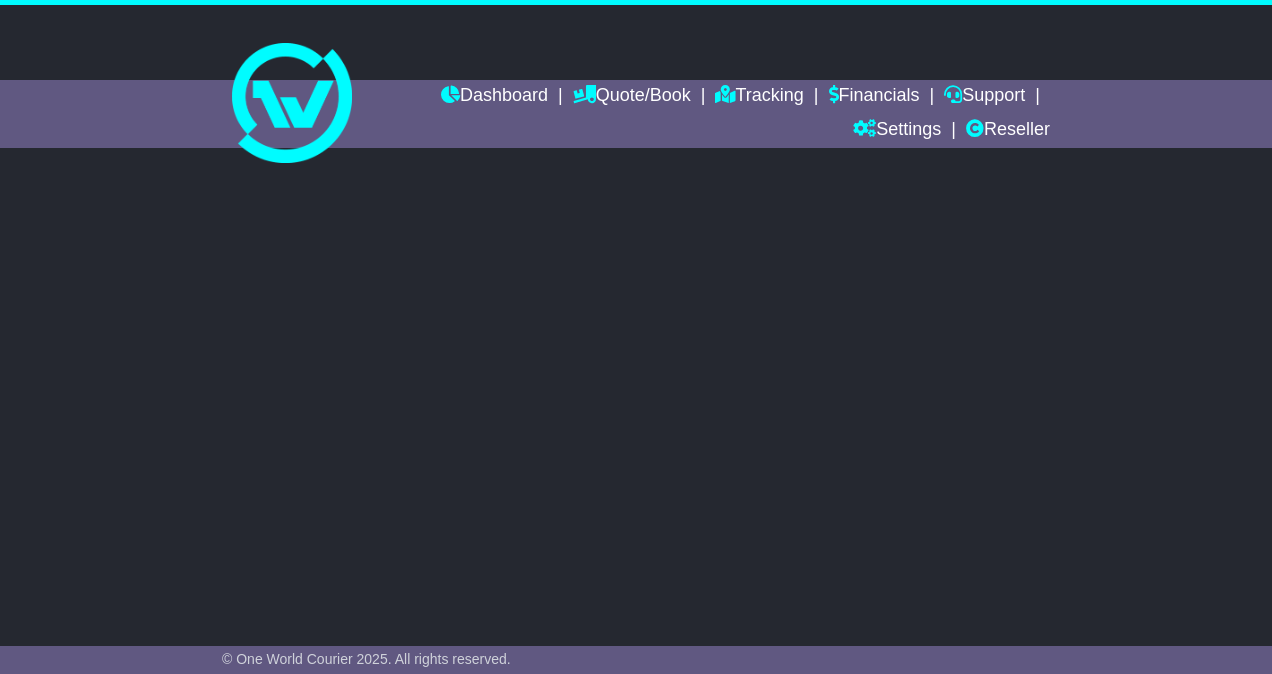 scroll, scrollTop: 0, scrollLeft: 0, axis: both 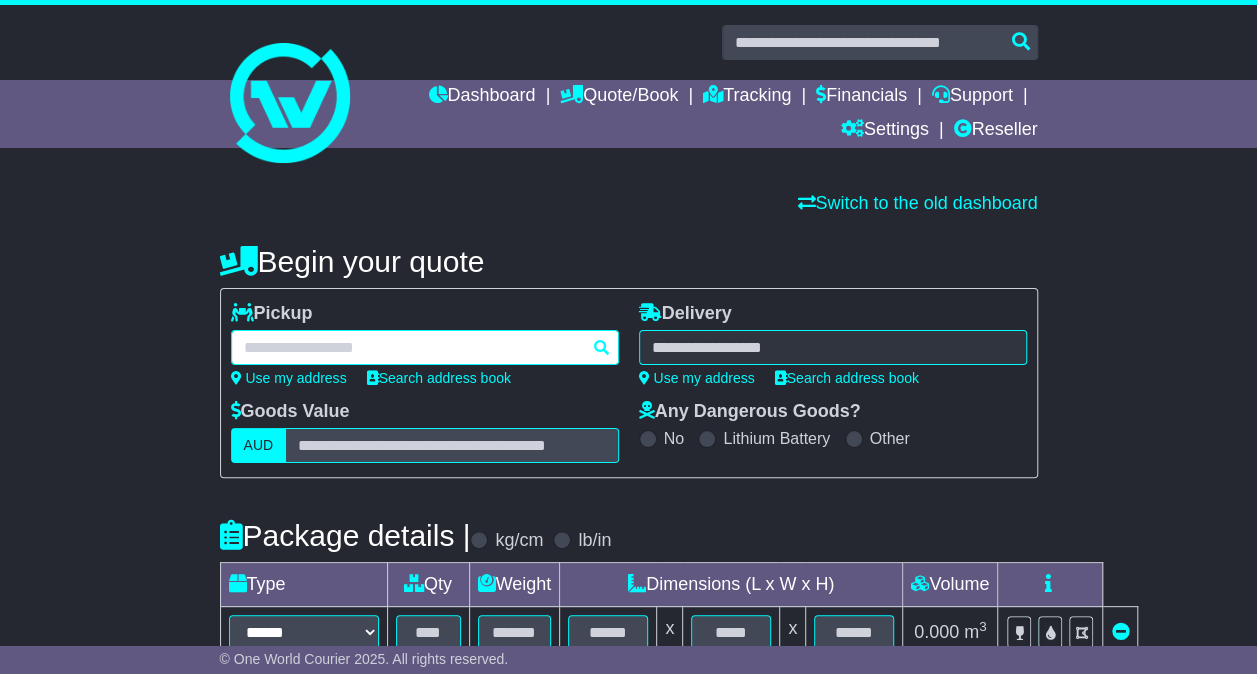click at bounding box center [425, 347] 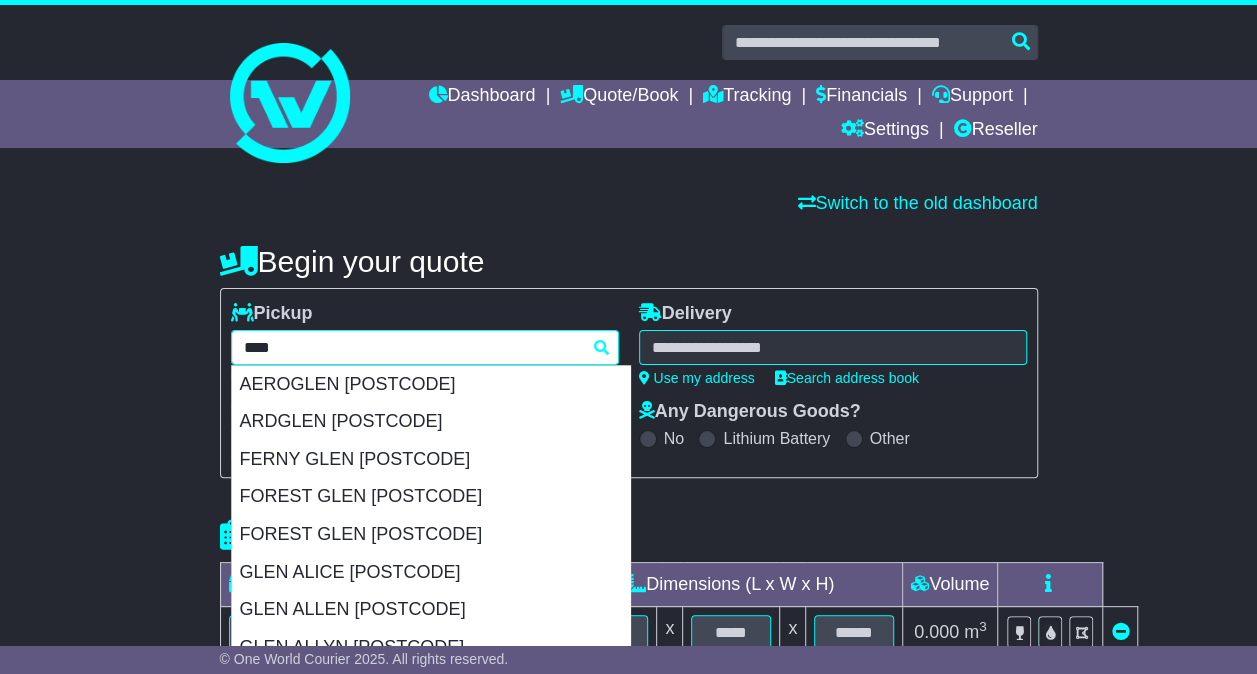 type on "*****" 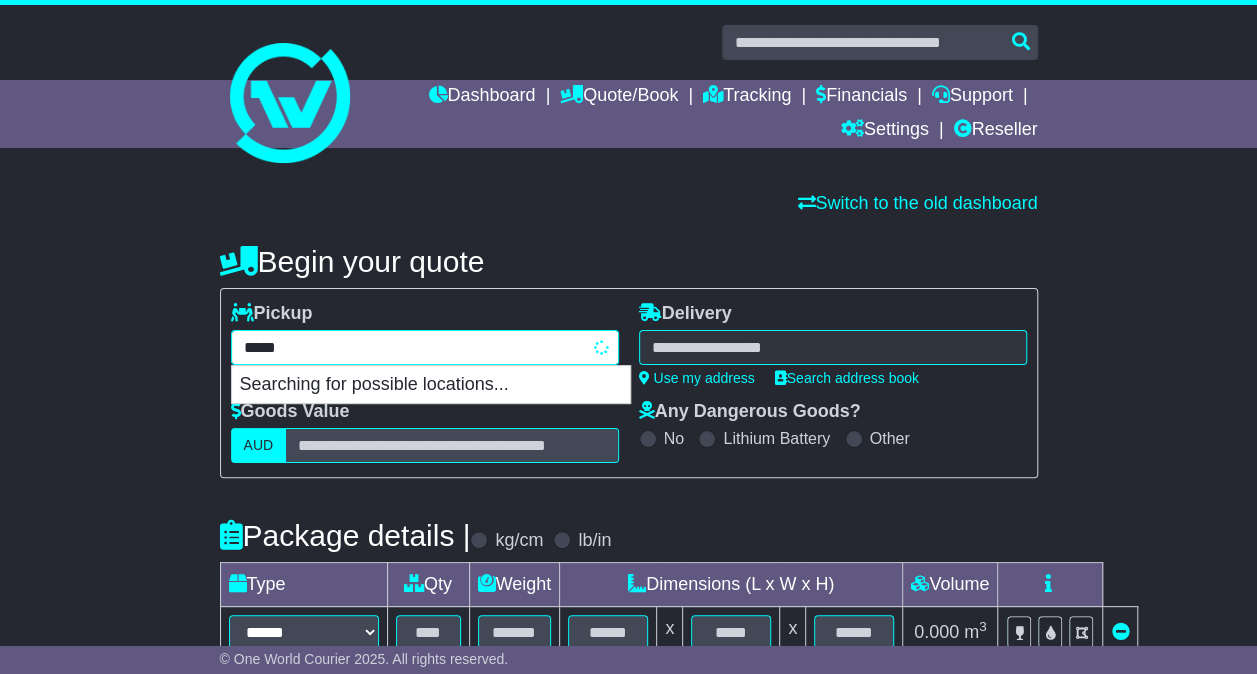 type on "********" 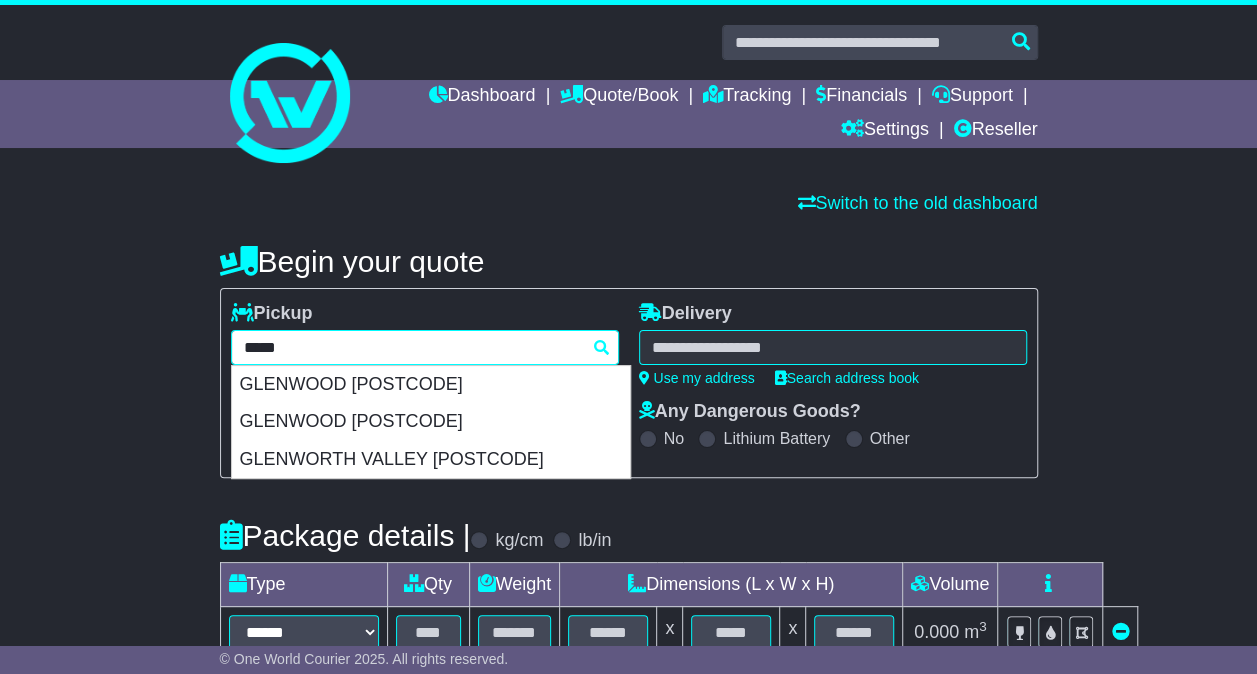type 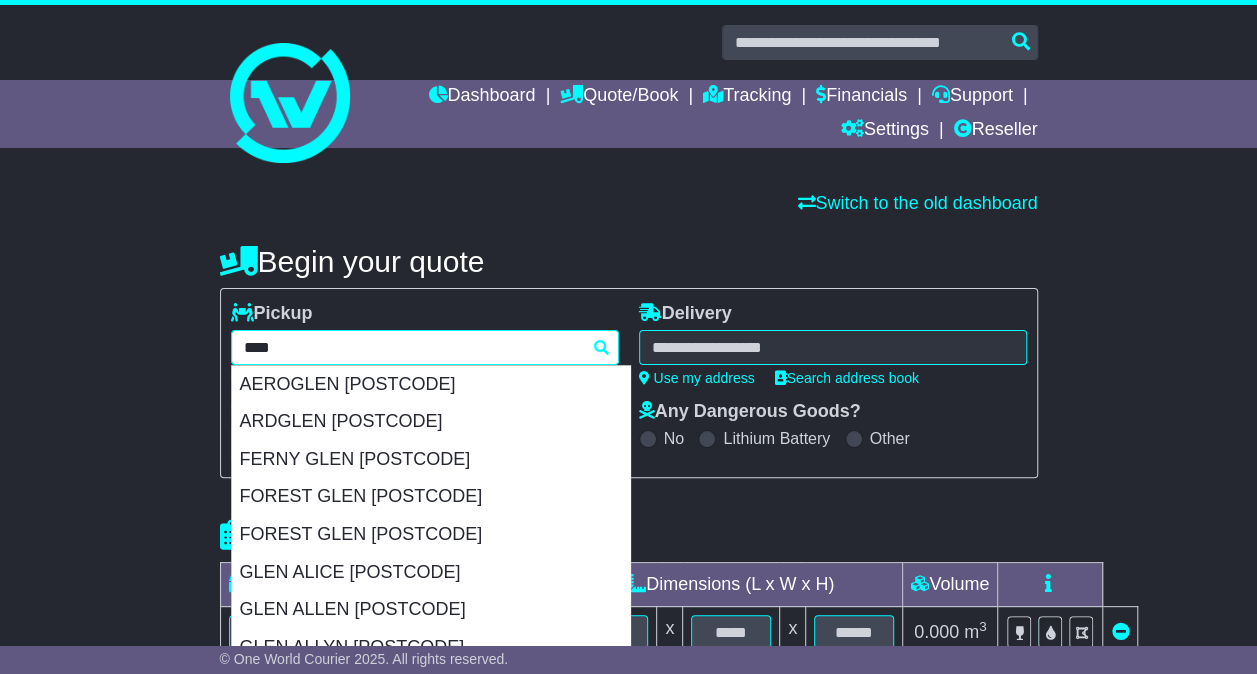 type on "*****" 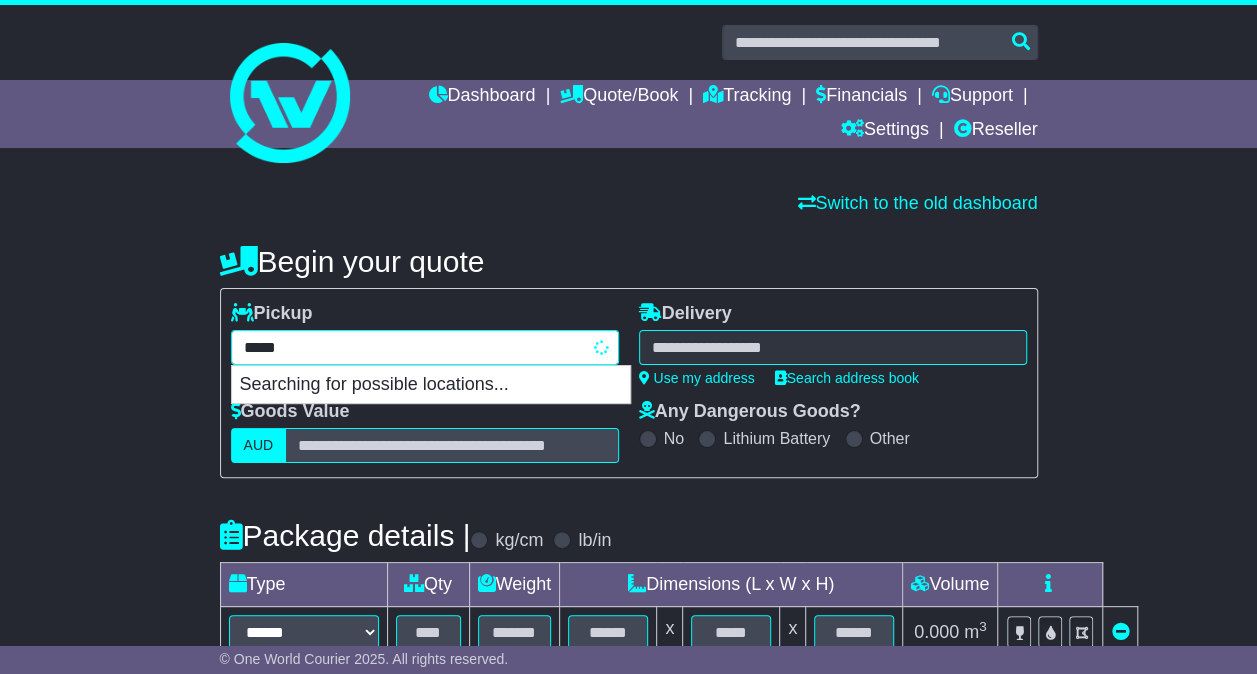 type on "*********" 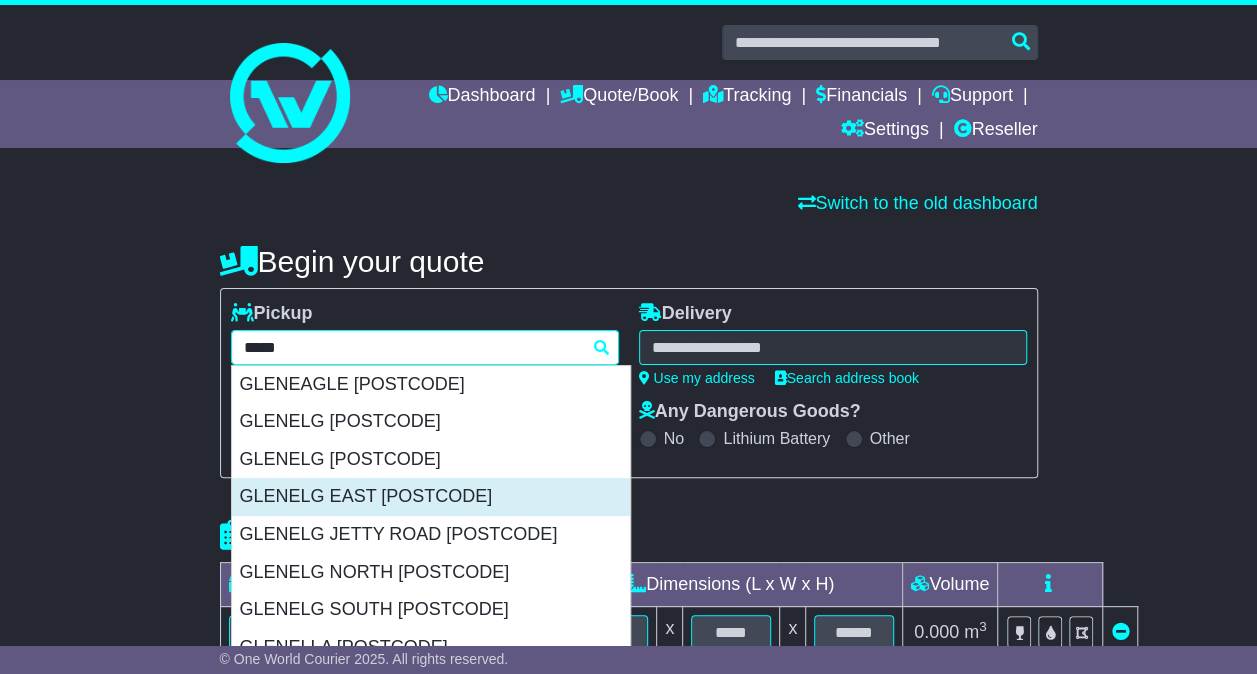 type 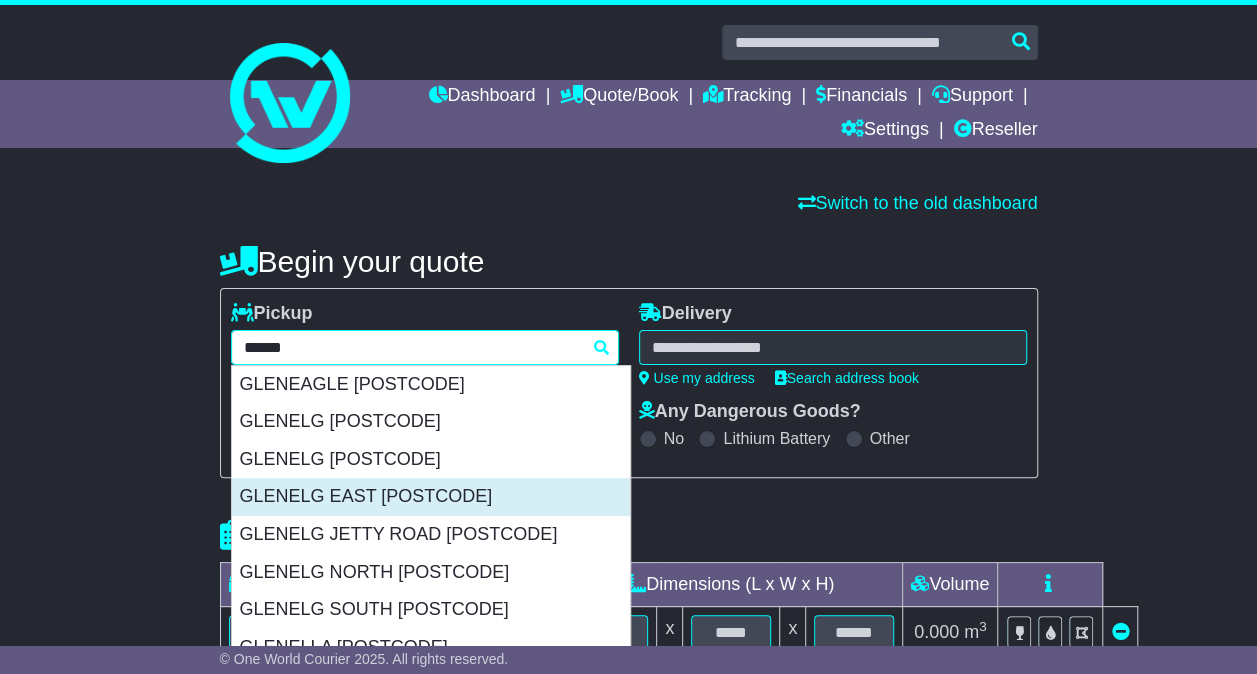 type on "*******" 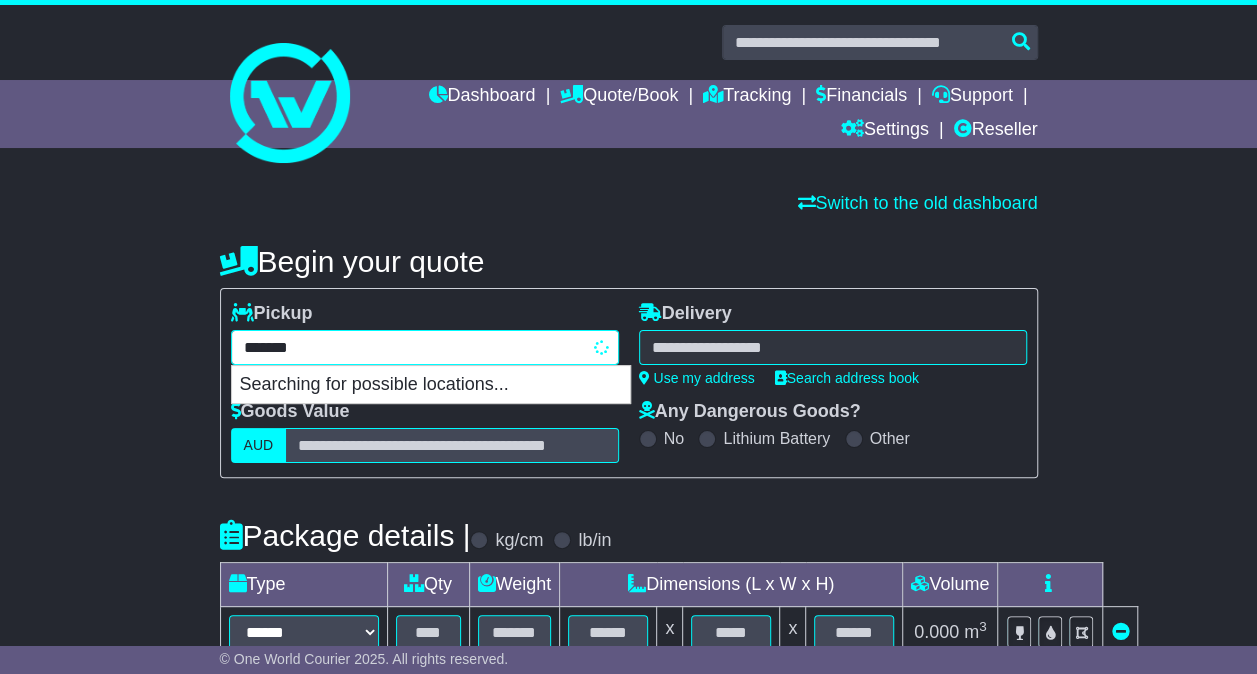 type on "********" 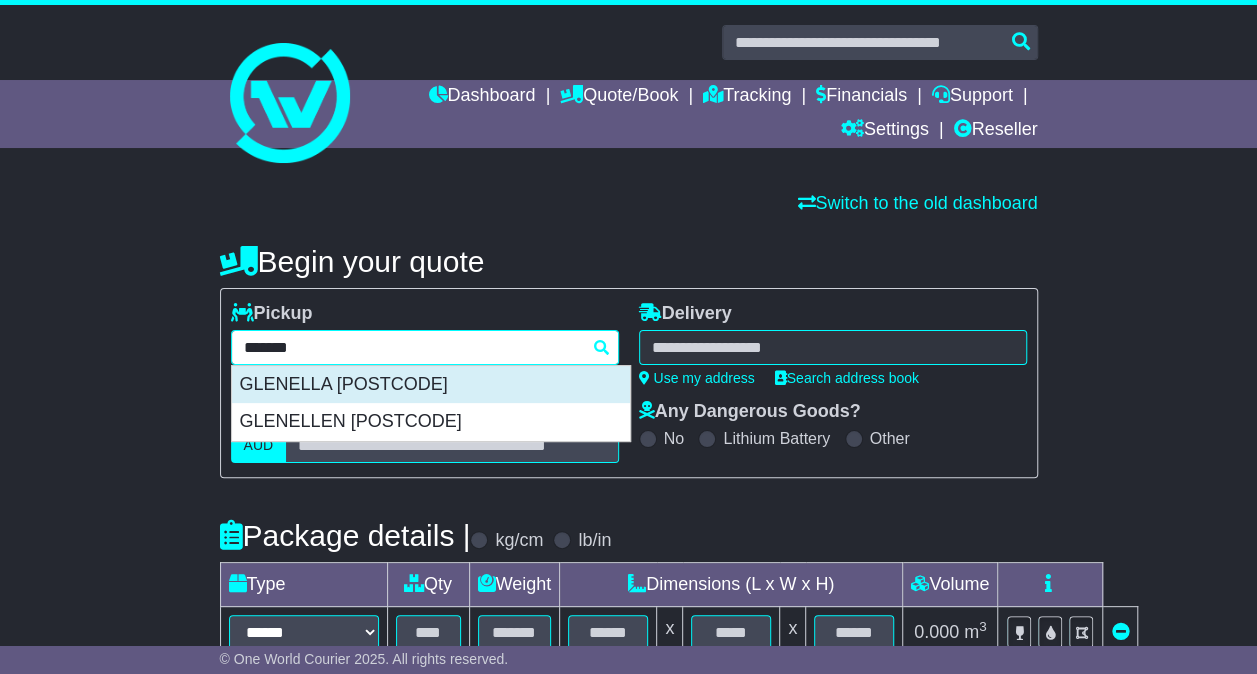 click on "GLENELLA [POSTCODE]" at bounding box center (431, 385) 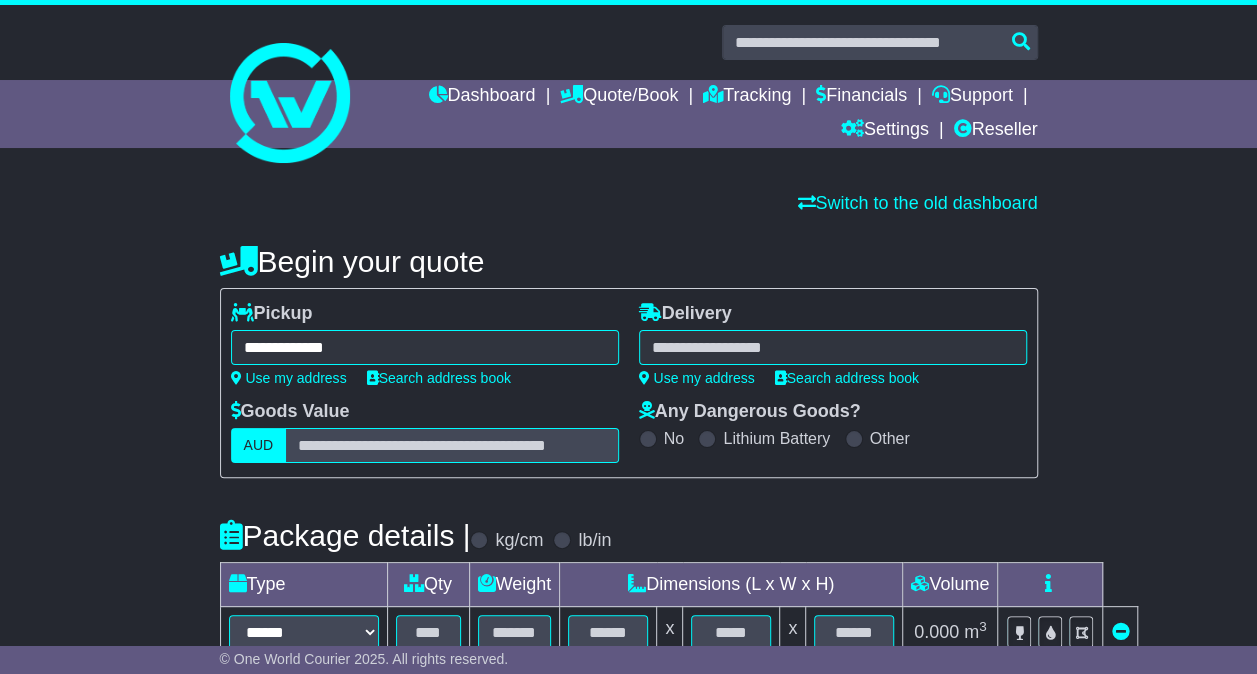 type on "**********" 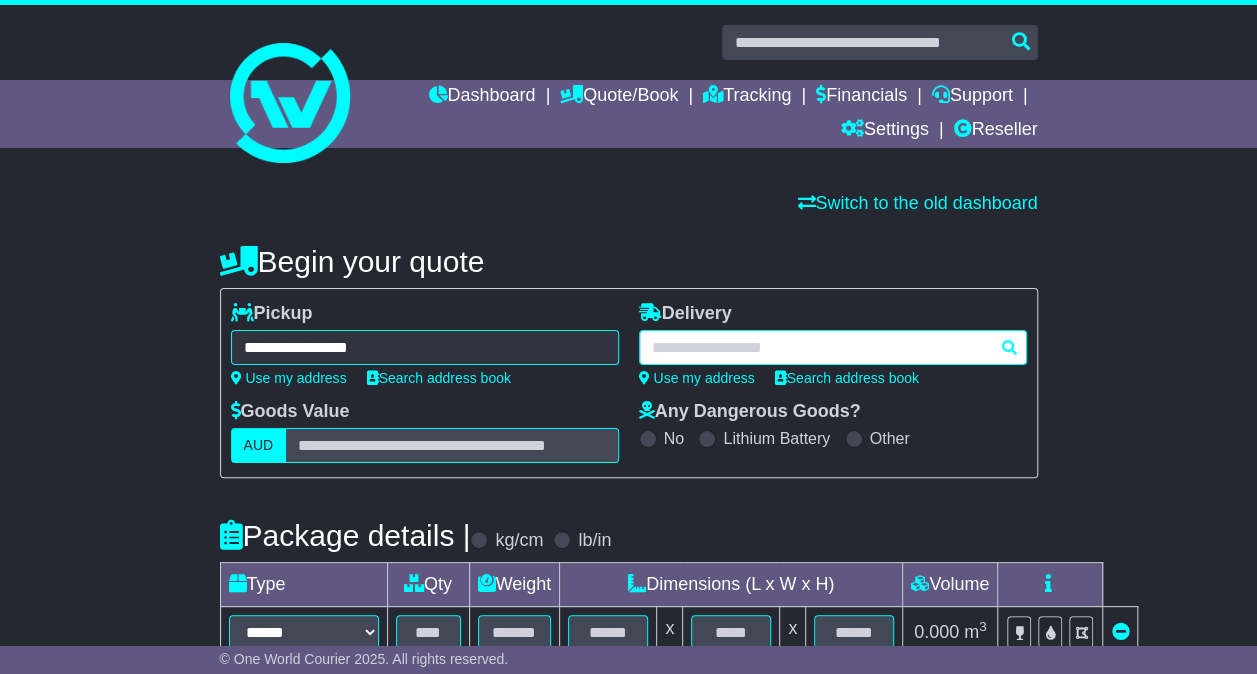 click at bounding box center (833, 347) 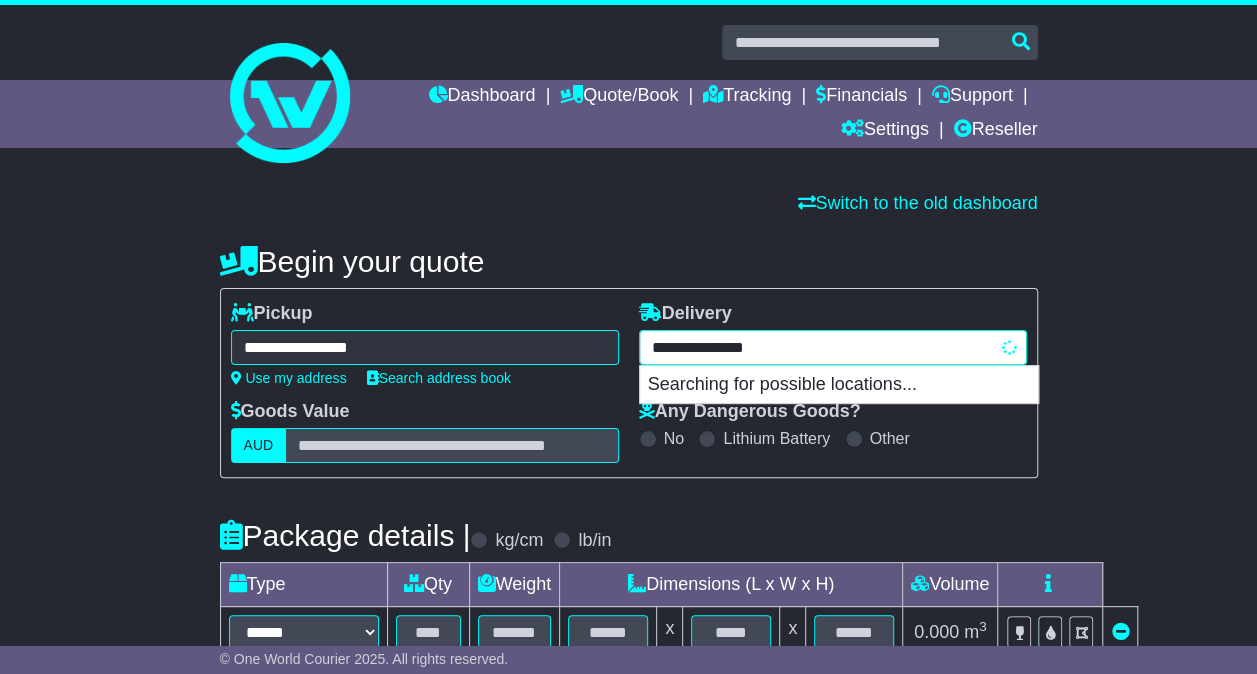 type on "**********" 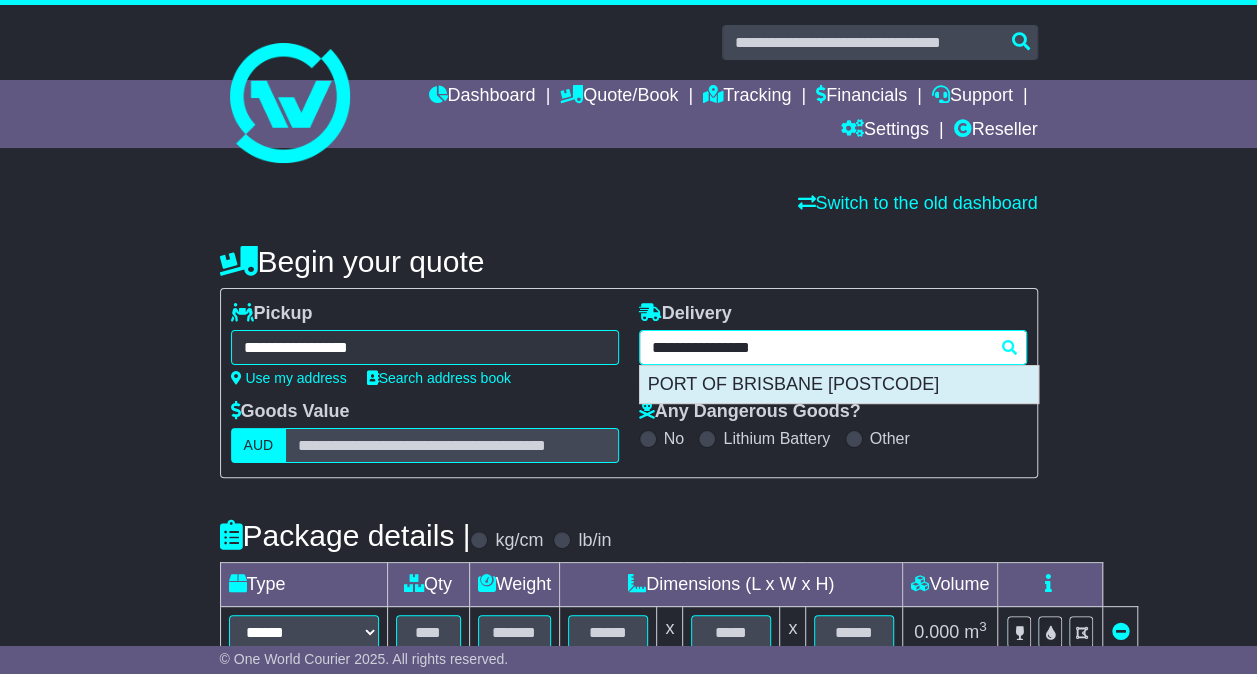 click on "PORT OF BRISBANE [POSTCODE]" at bounding box center [839, 385] 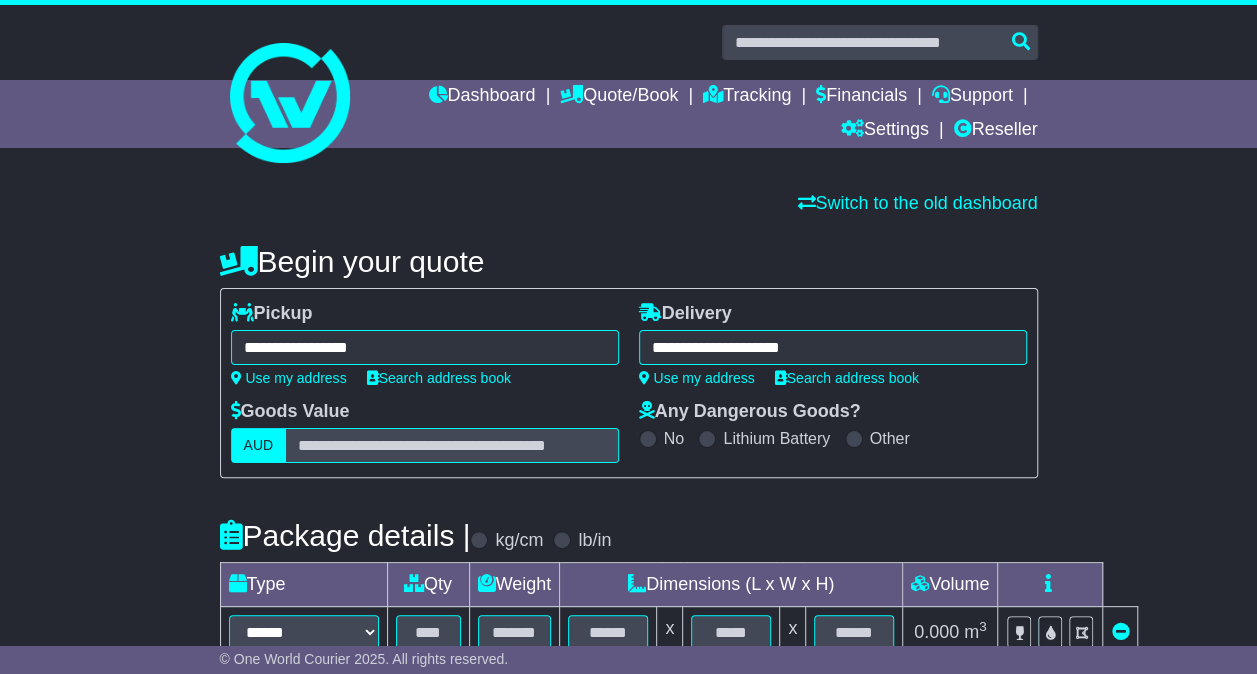 type on "**********" 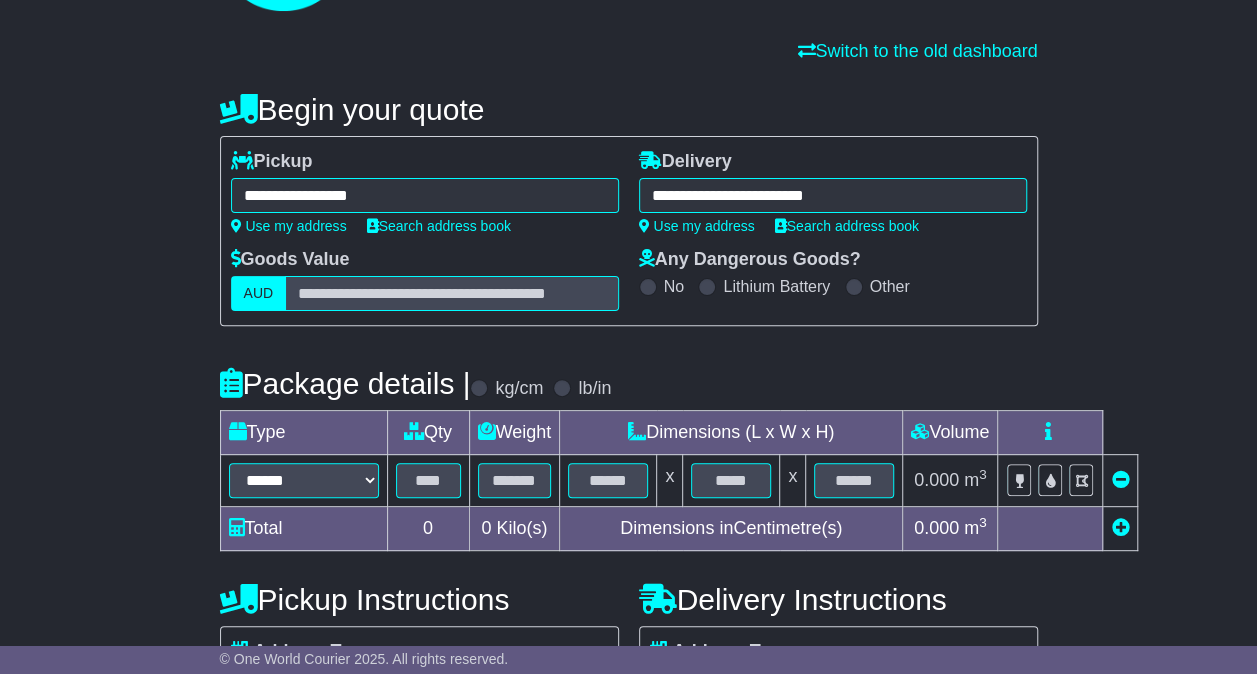 scroll, scrollTop: 244, scrollLeft: 0, axis: vertical 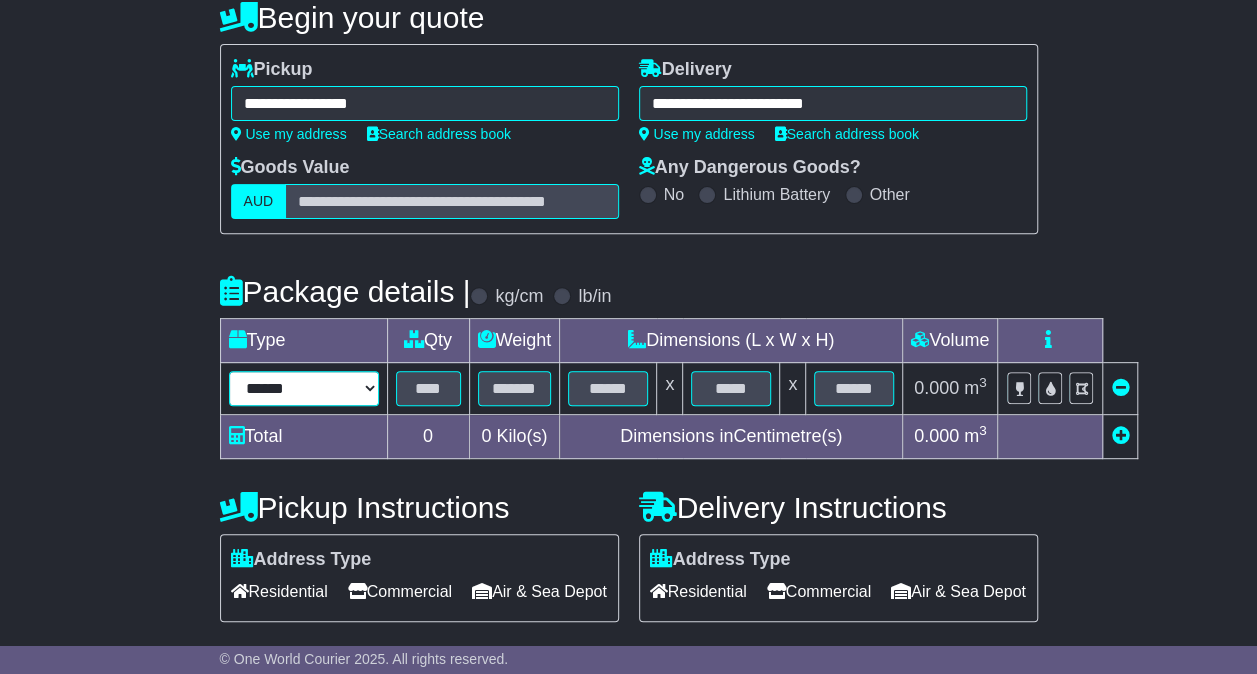 click on "****** ****** *** ******** ***** **** **** ****** *** *******" at bounding box center (304, 388) 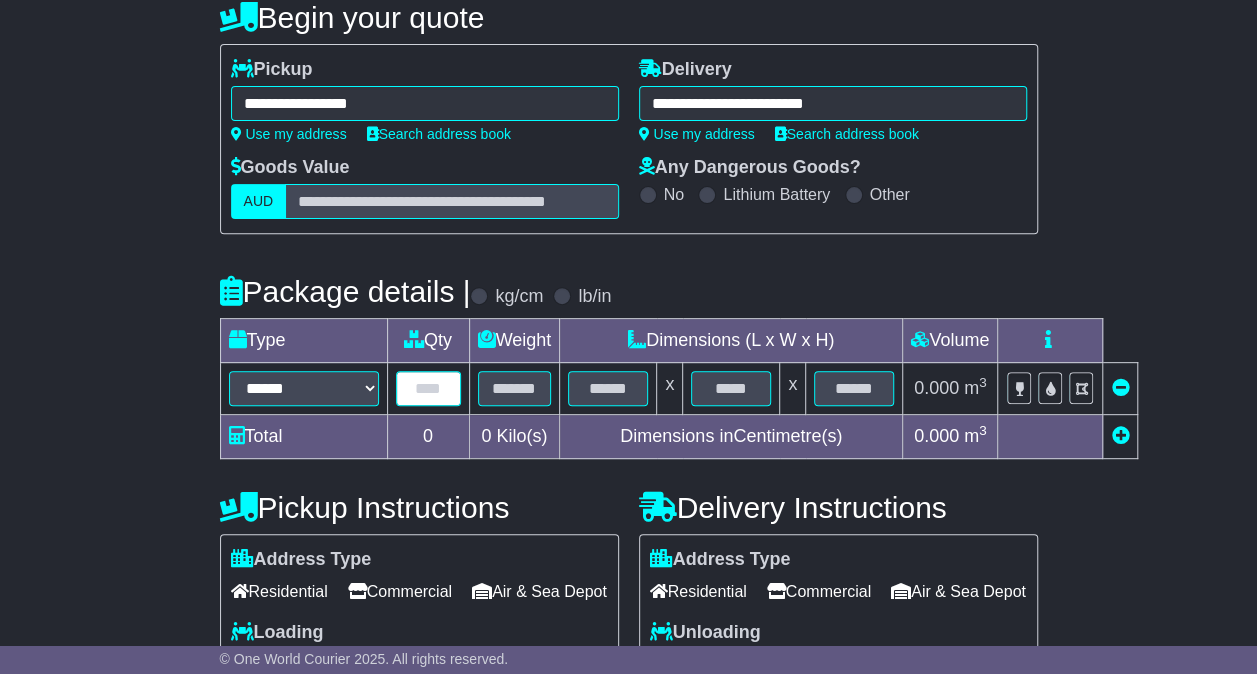 click at bounding box center (428, 388) 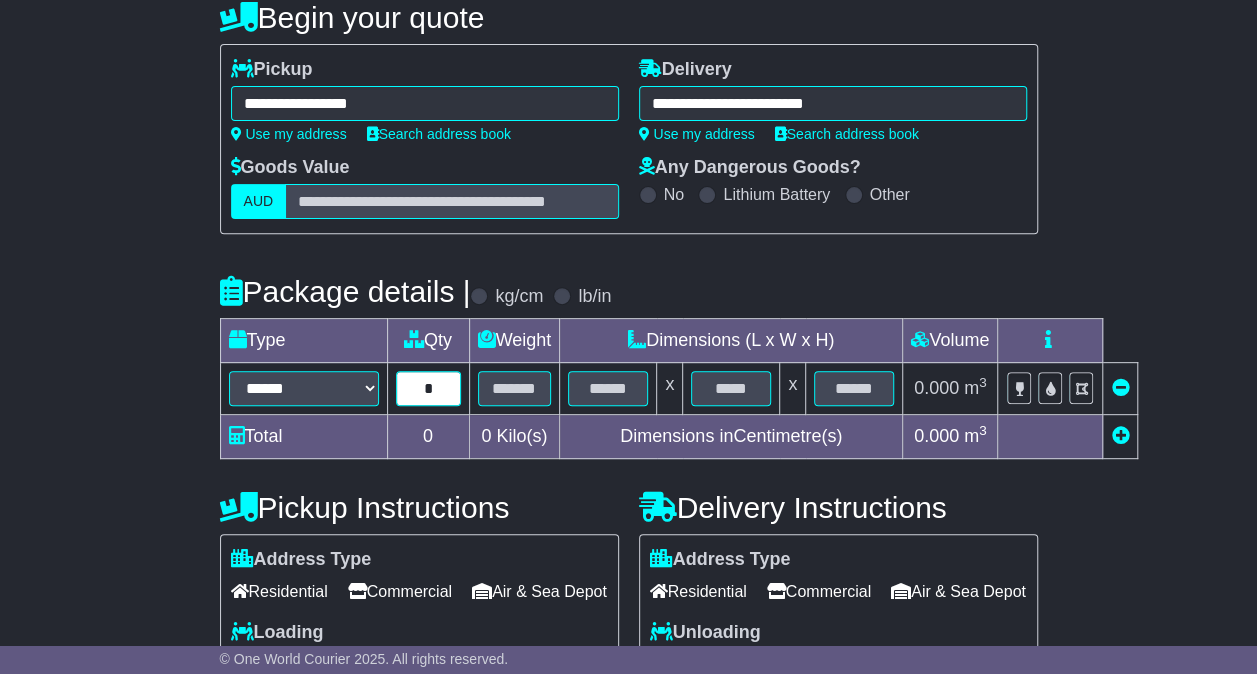 type on "*" 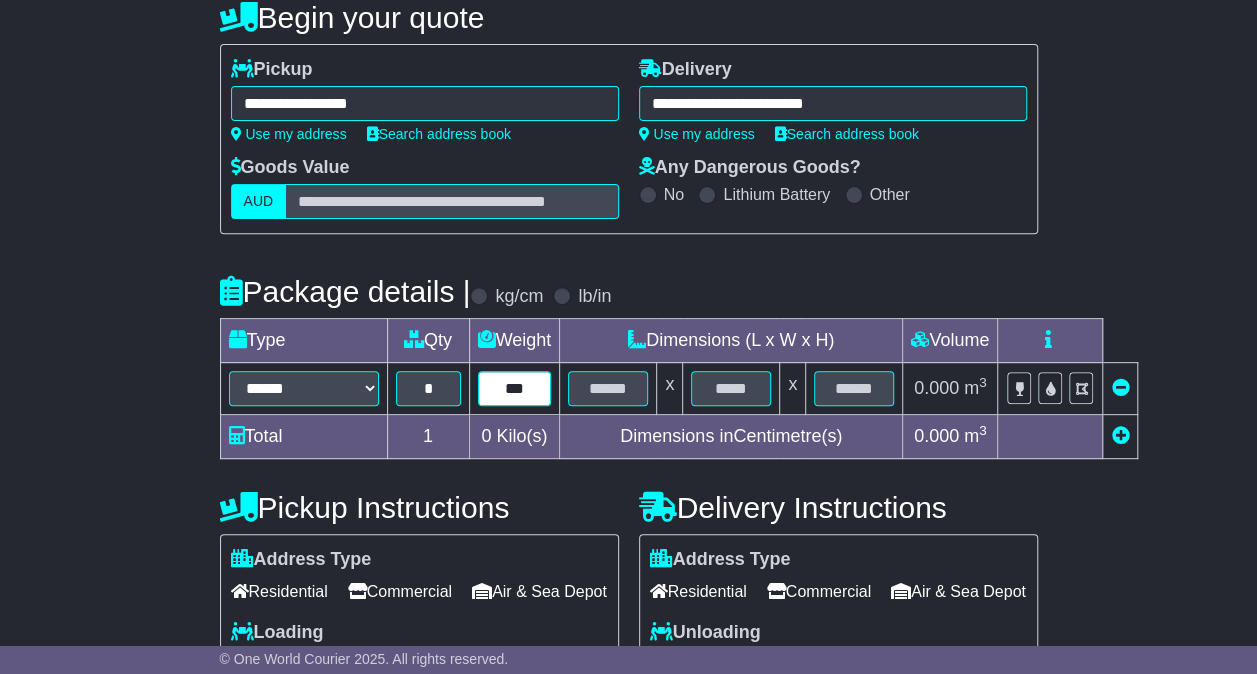 type on "***" 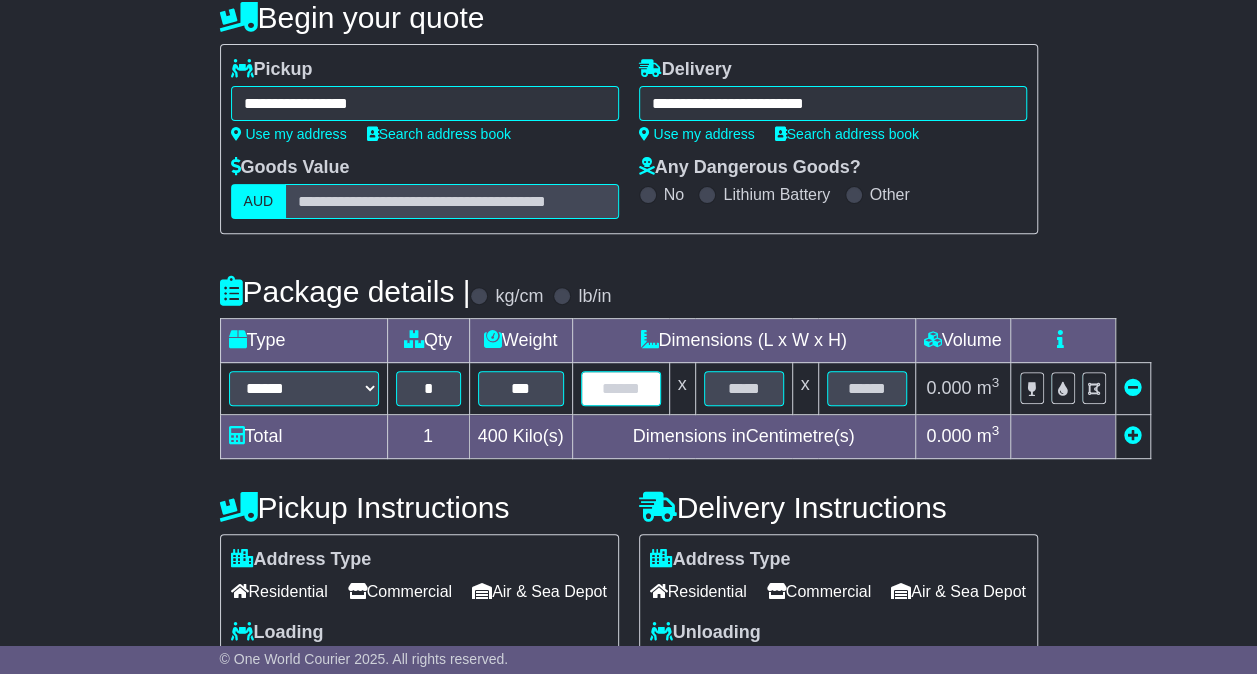 type on "*" 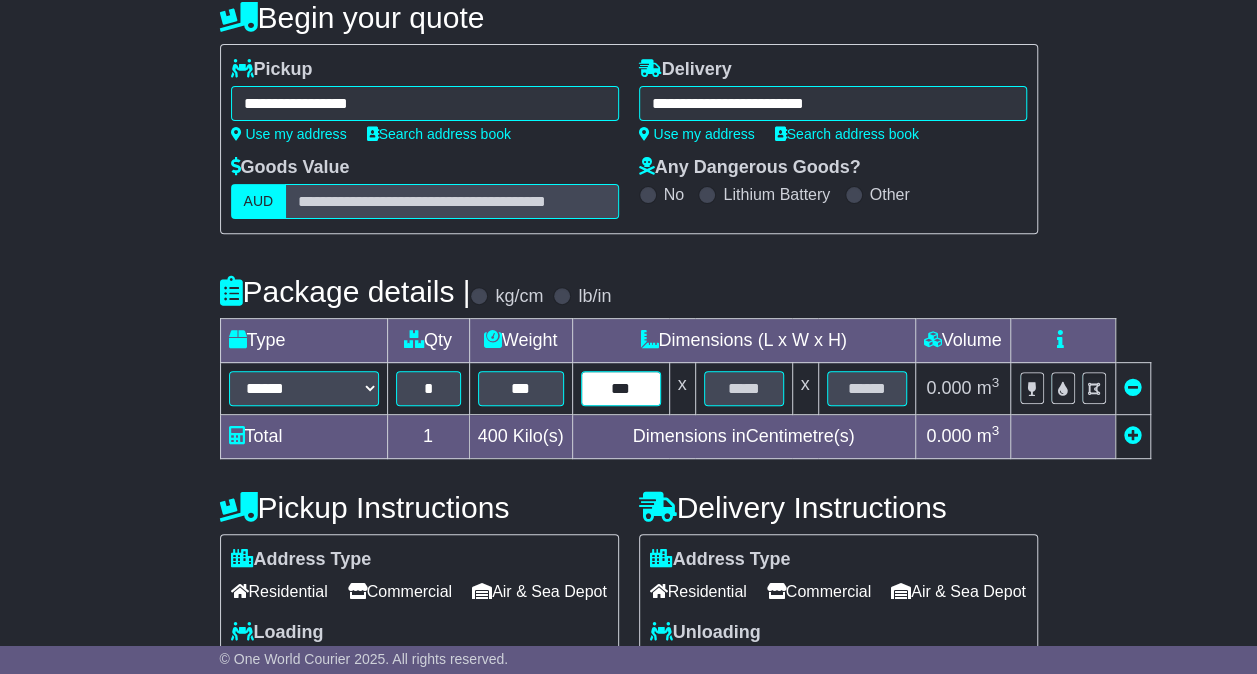 type on "***" 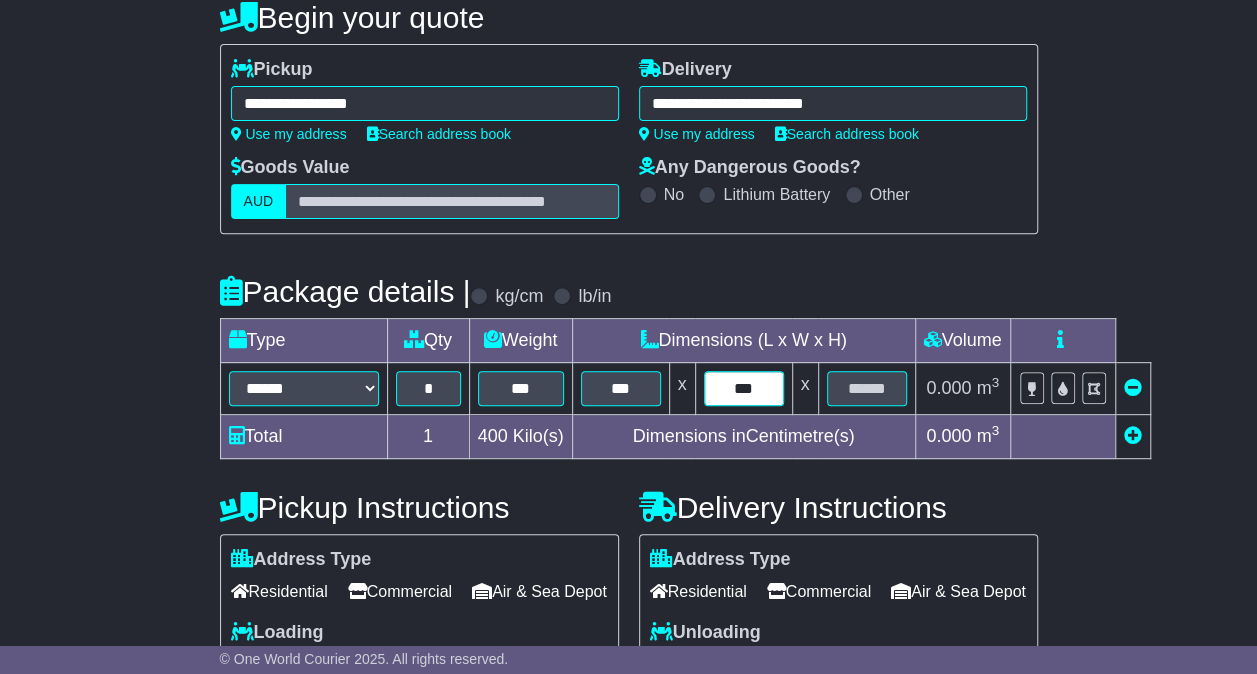 type on "***" 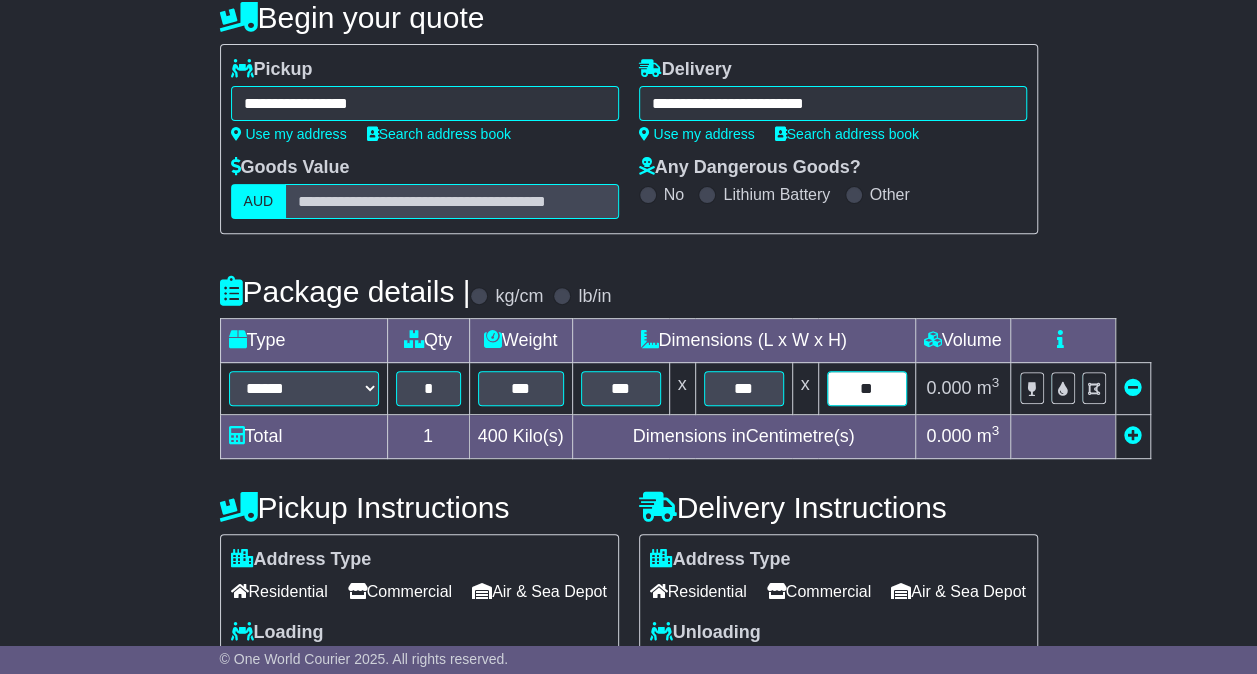 type on "**" 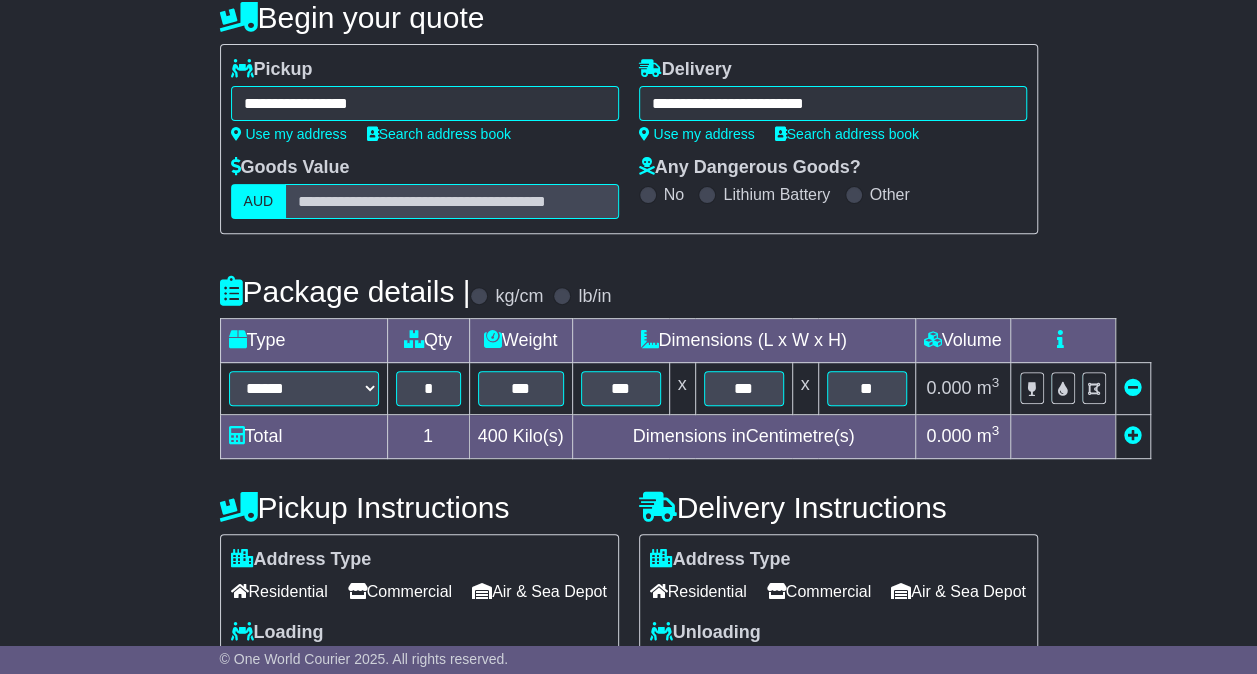 type 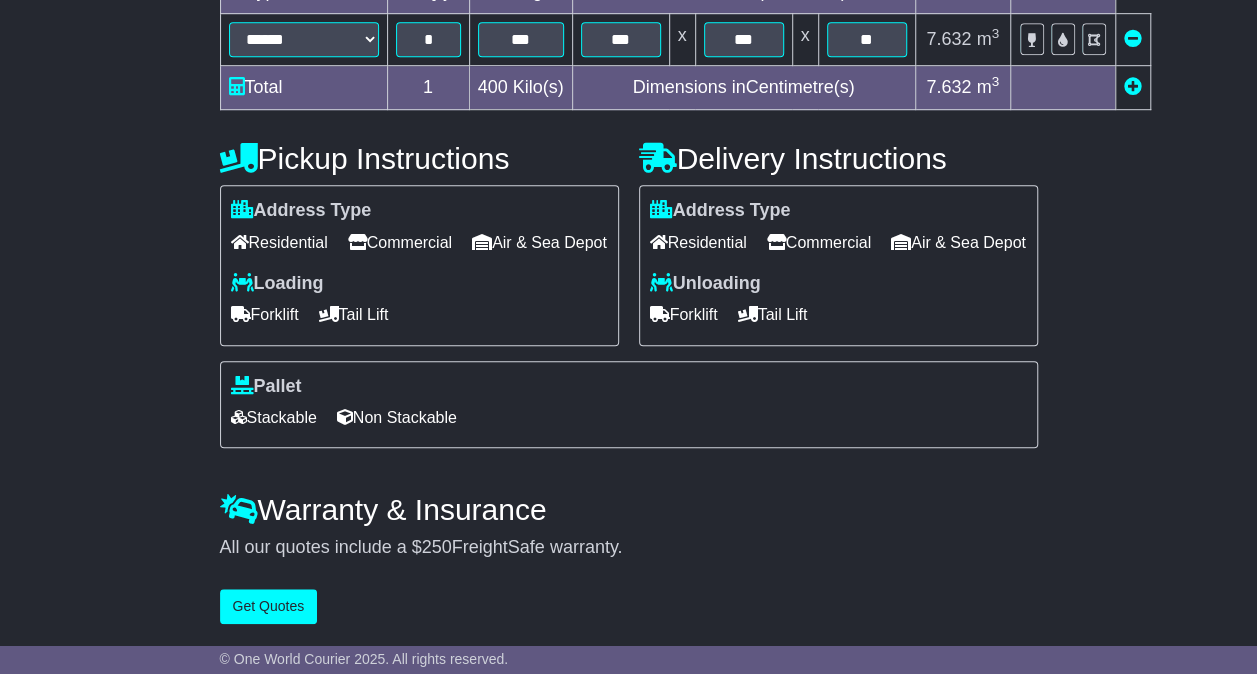click on "Commercial" at bounding box center [400, 242] 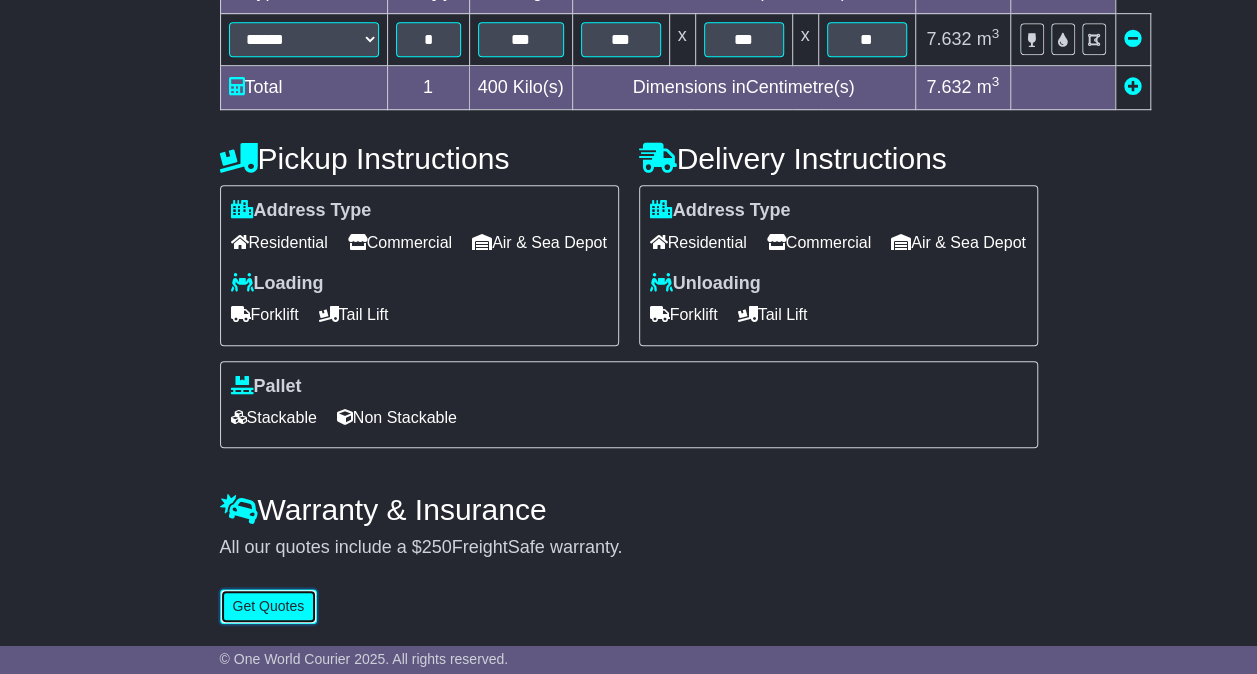 click on "Get Quotes" at bounding box center (269, 606) 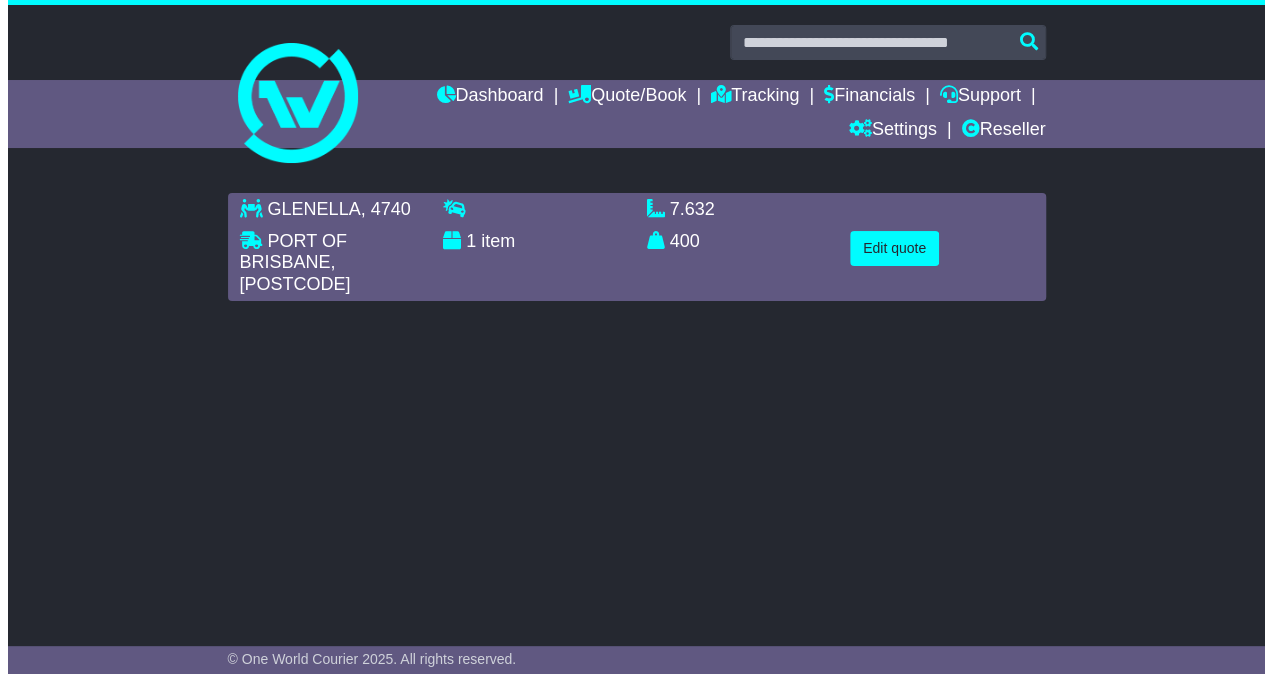scroll, scrollTop: 0, scrollLeft: 0, axis: both 